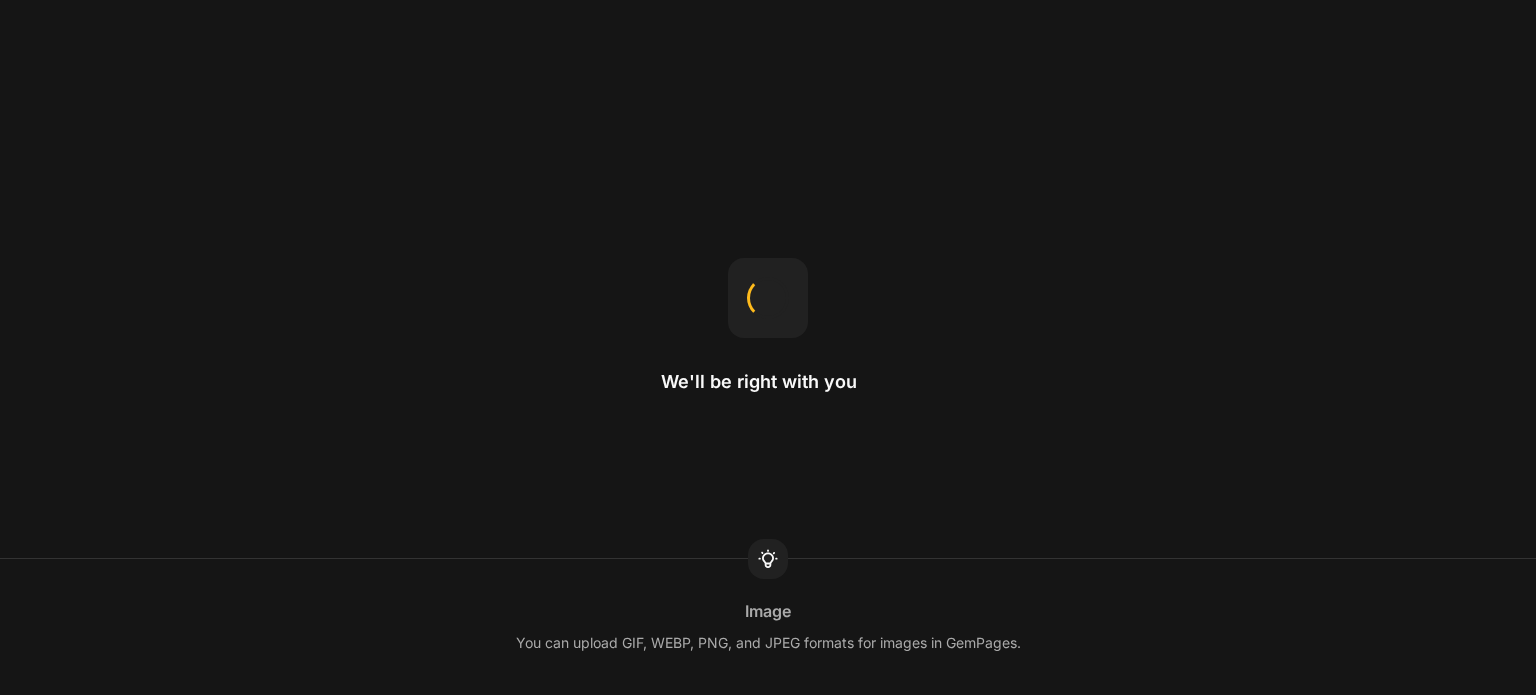 scroll, scrollTop: 0, scrollLeft: 0, axis: both 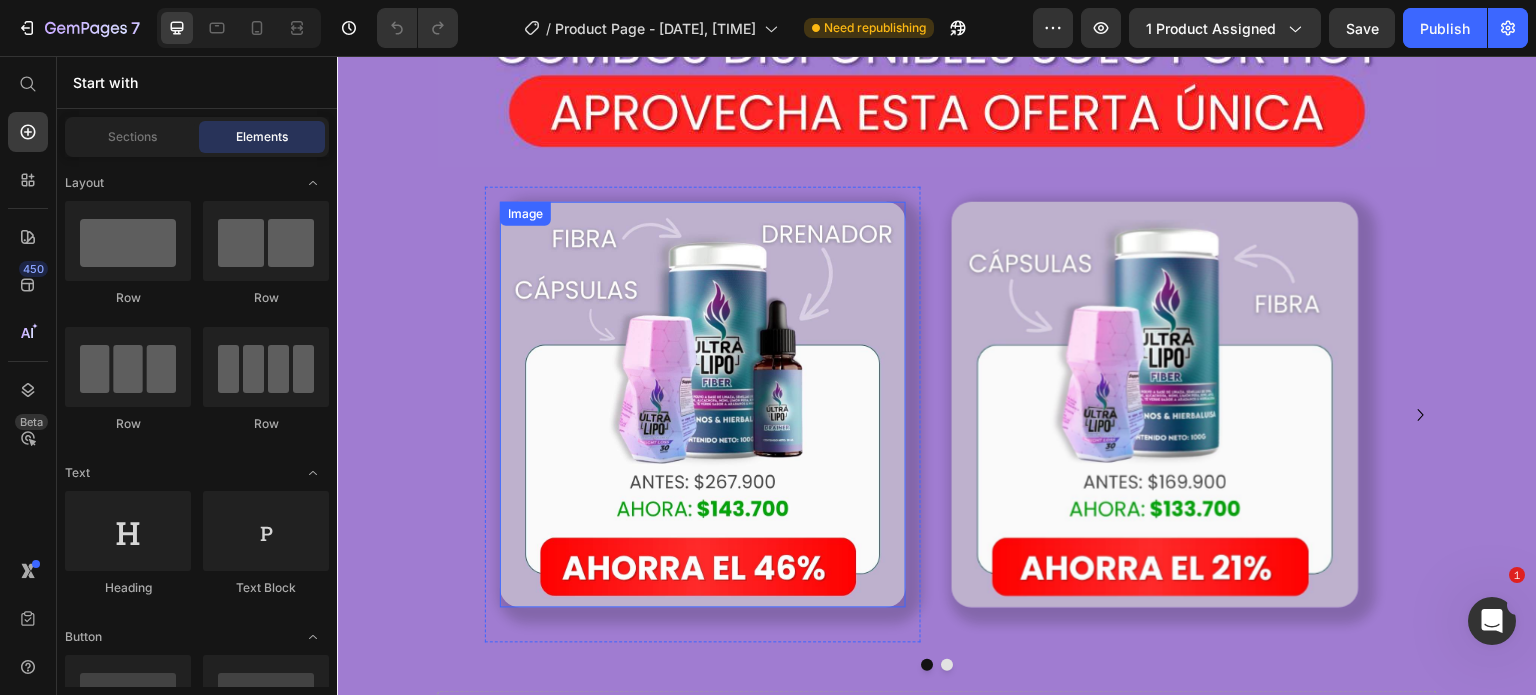 drag, startPoint x: 769, startPoint y: 353, endPoint x: 784, endPoint y: 328, distance: 29.15476 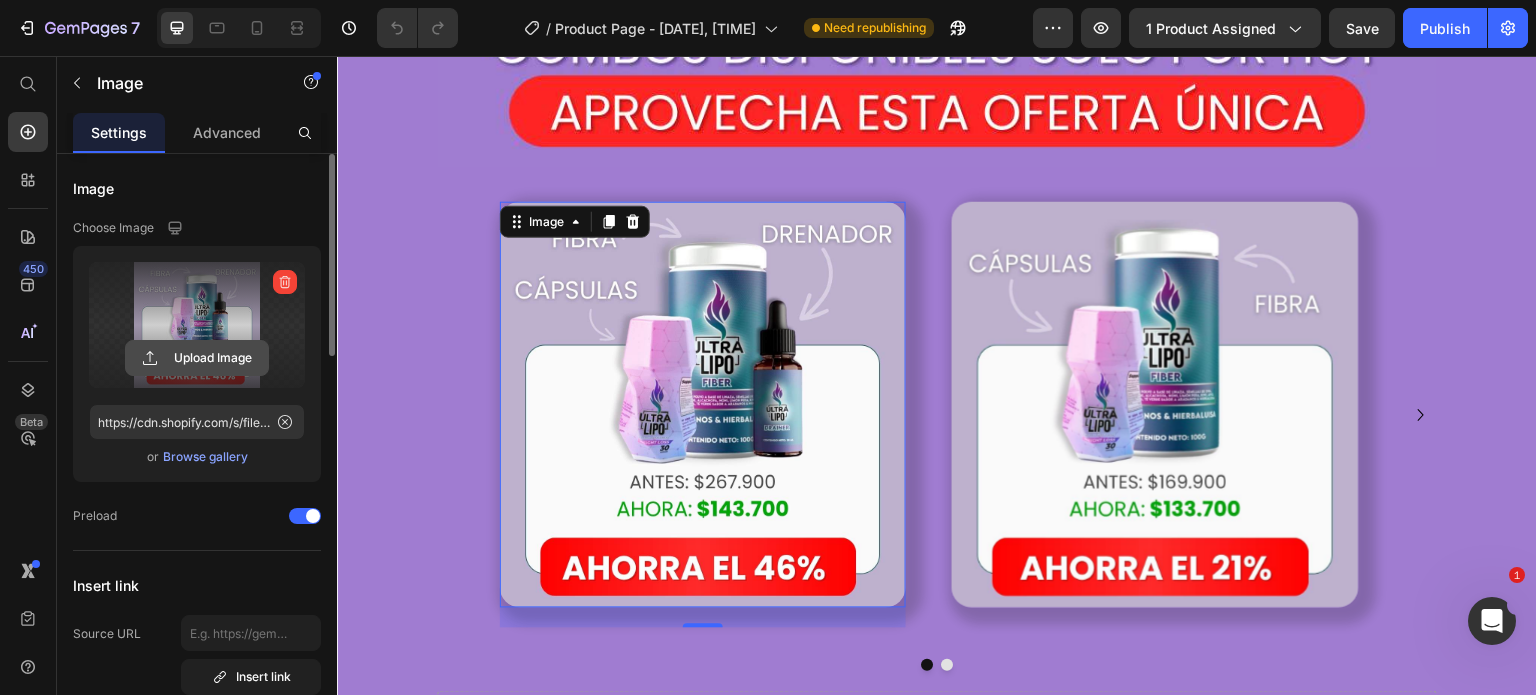 click 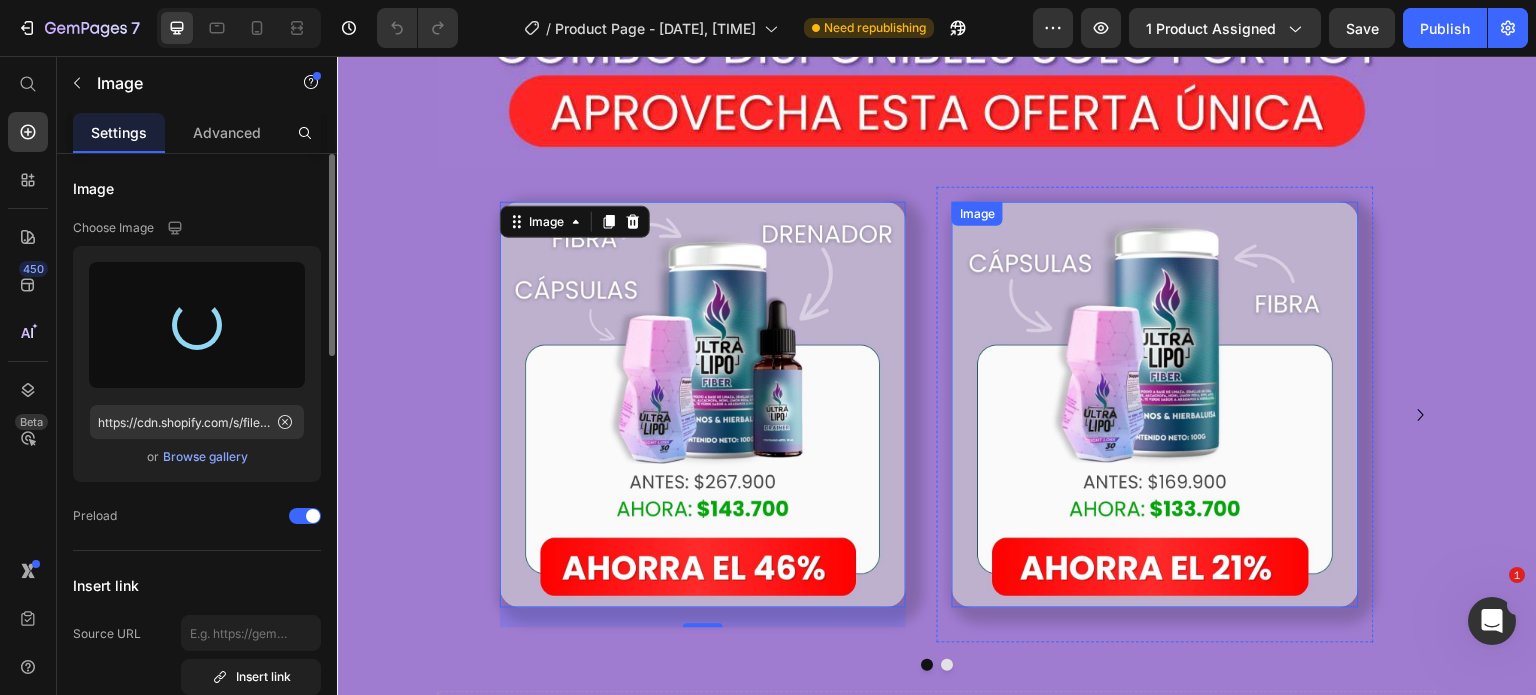type on "https://cdn.shopify.com/s/files/1/0404/6635/0247/files/gempages_488346776240128893-b9f114e0-292c-462e-8a03-c39b2d2561fd.webp" 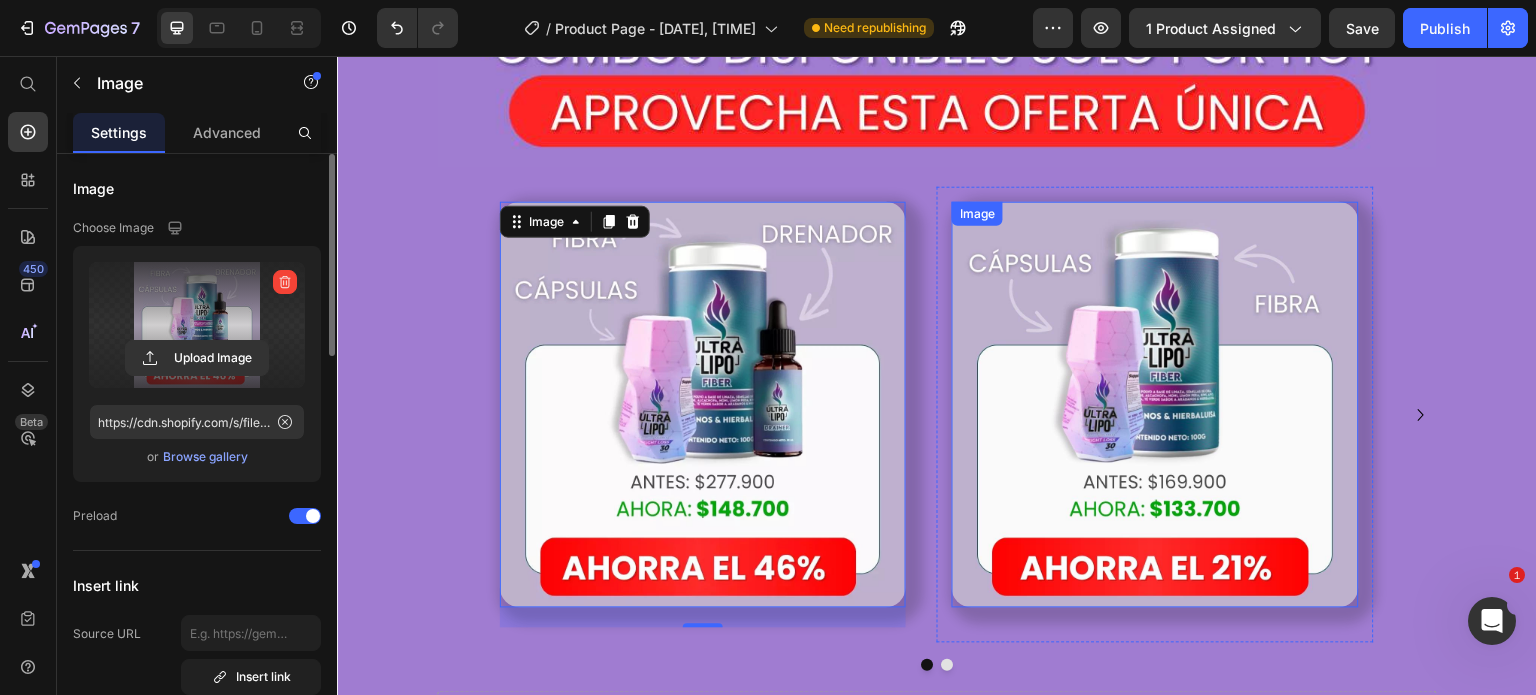 click at bounding box center (1155, 405) 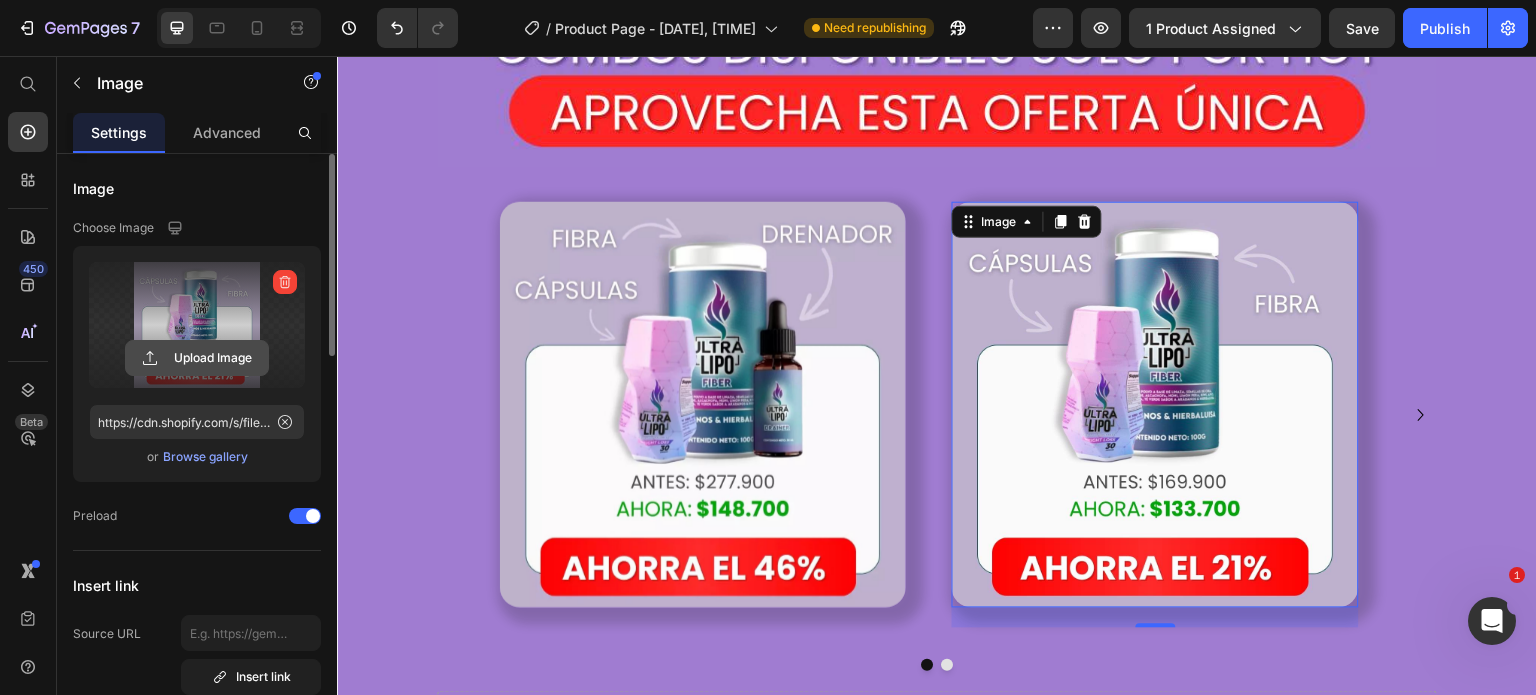 click 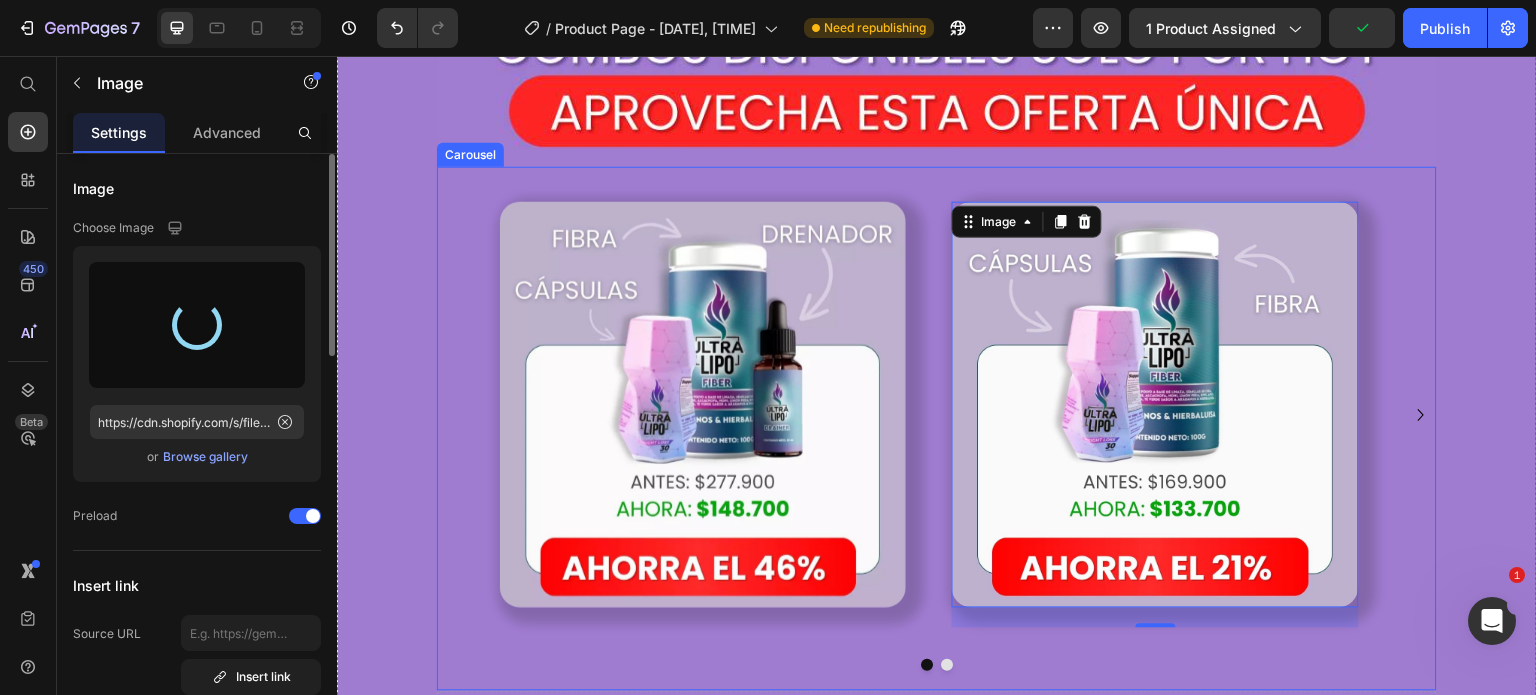 type on "https://cdn.shopify.com/s/files/1/0404/6635/0247/files/gempages_488346776240128893-d2bdea1b-6124-46ca-b8fc-28d9be391c3b.webp" 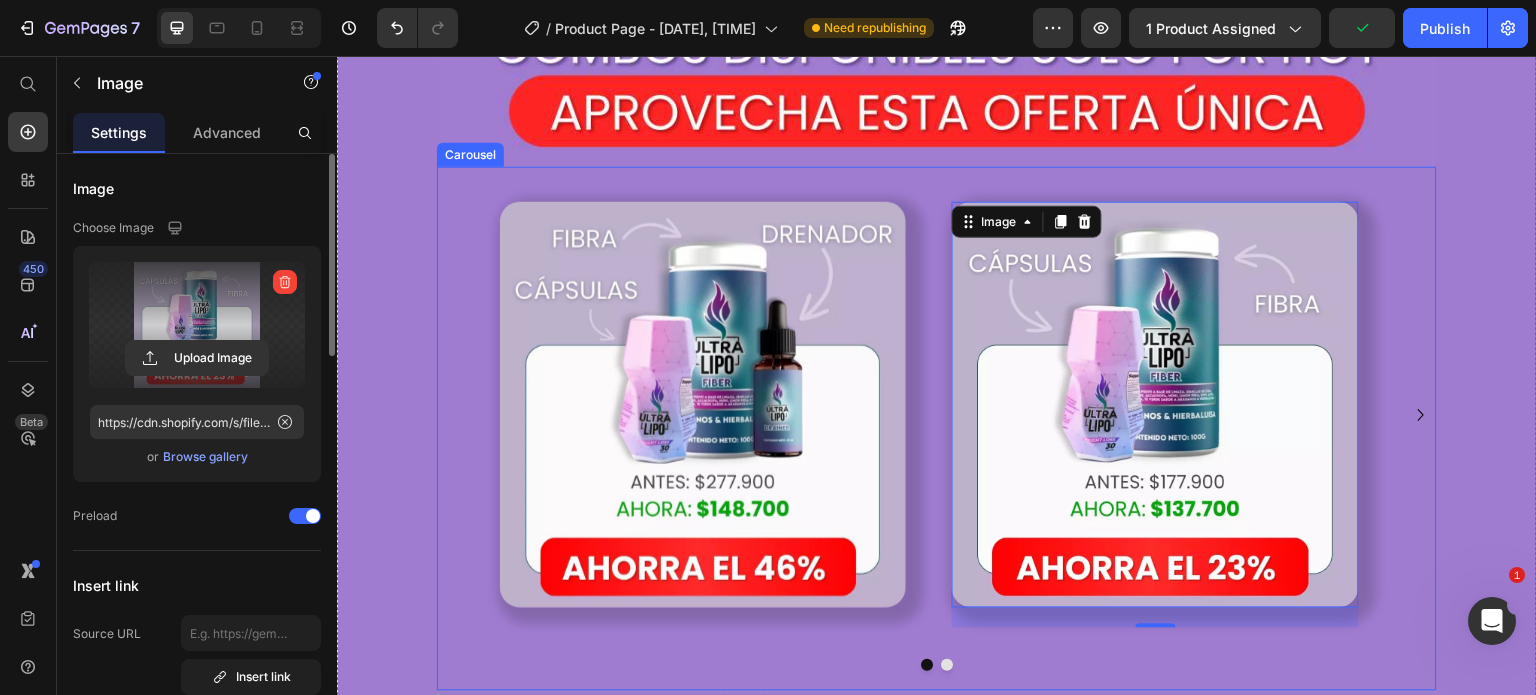 click 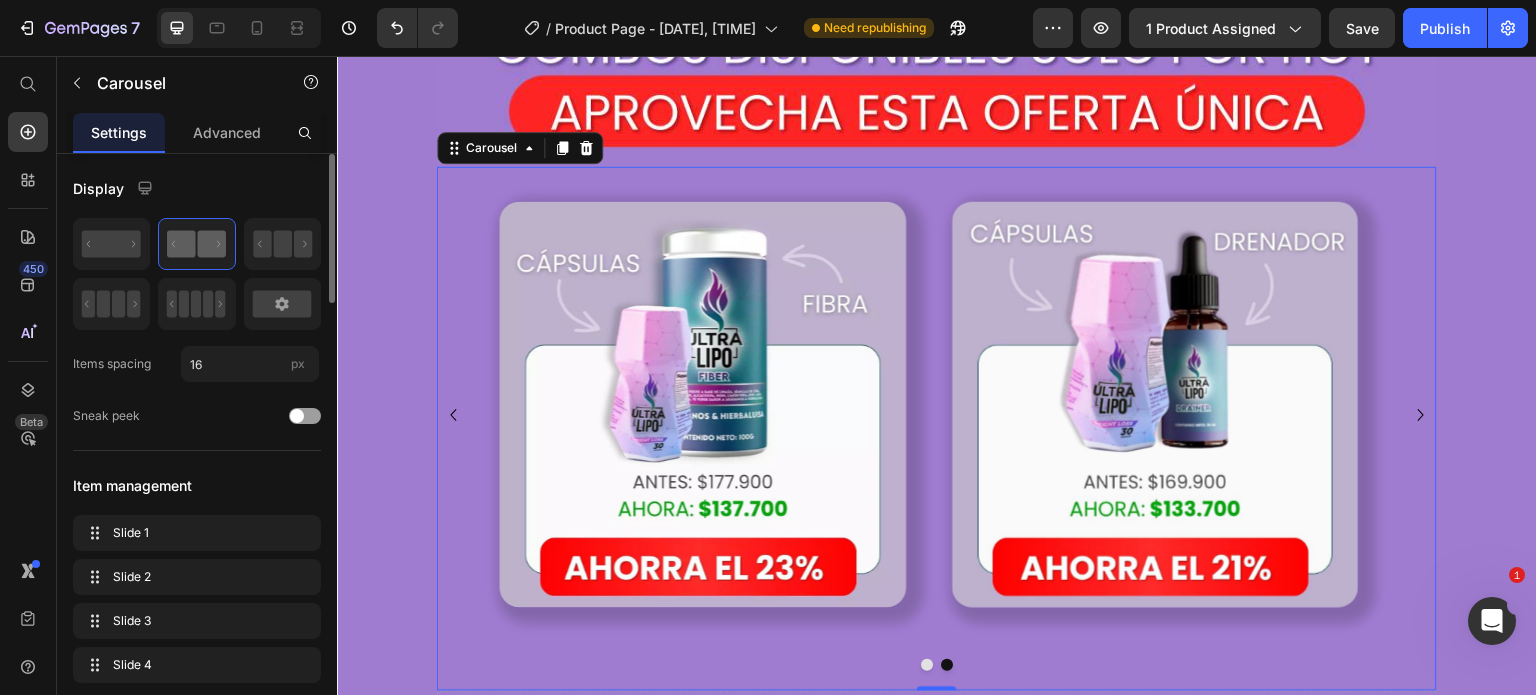 click 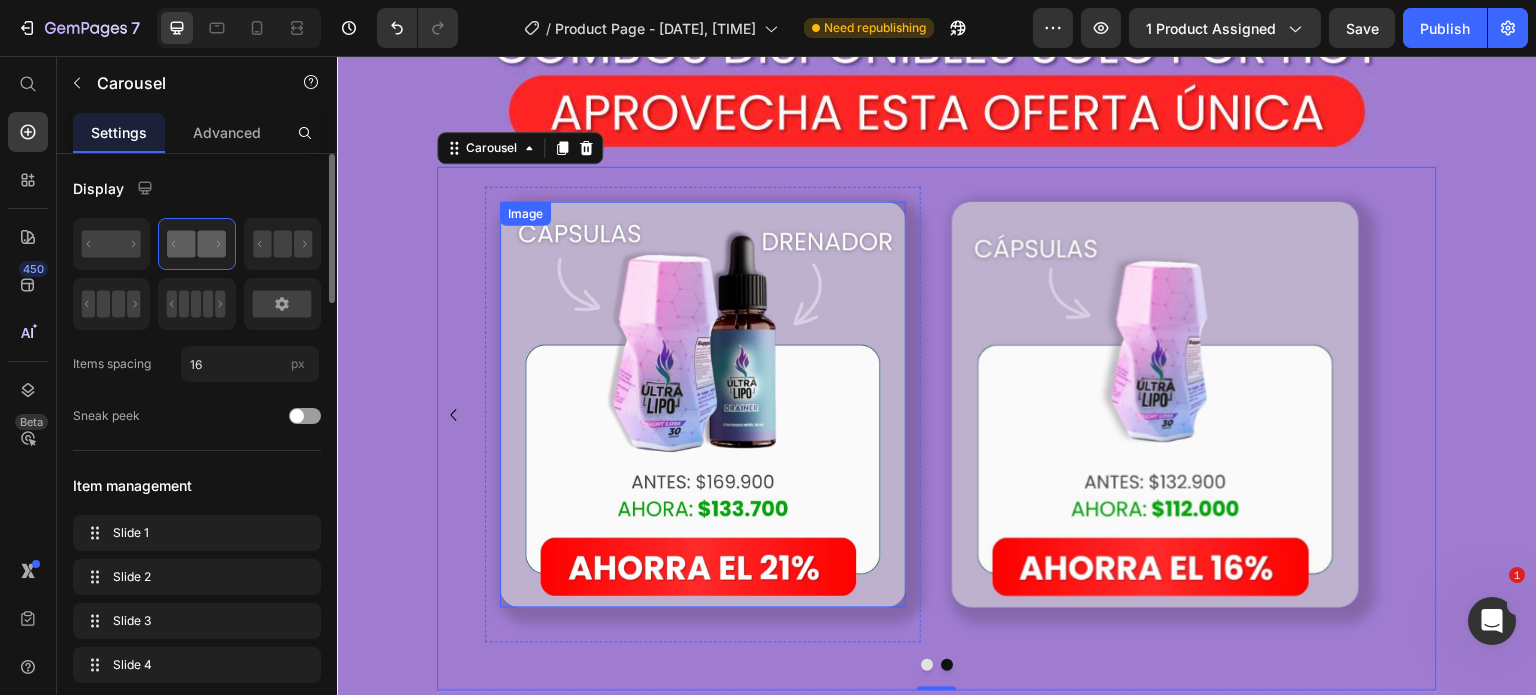 click at bounding box center [703, 405] 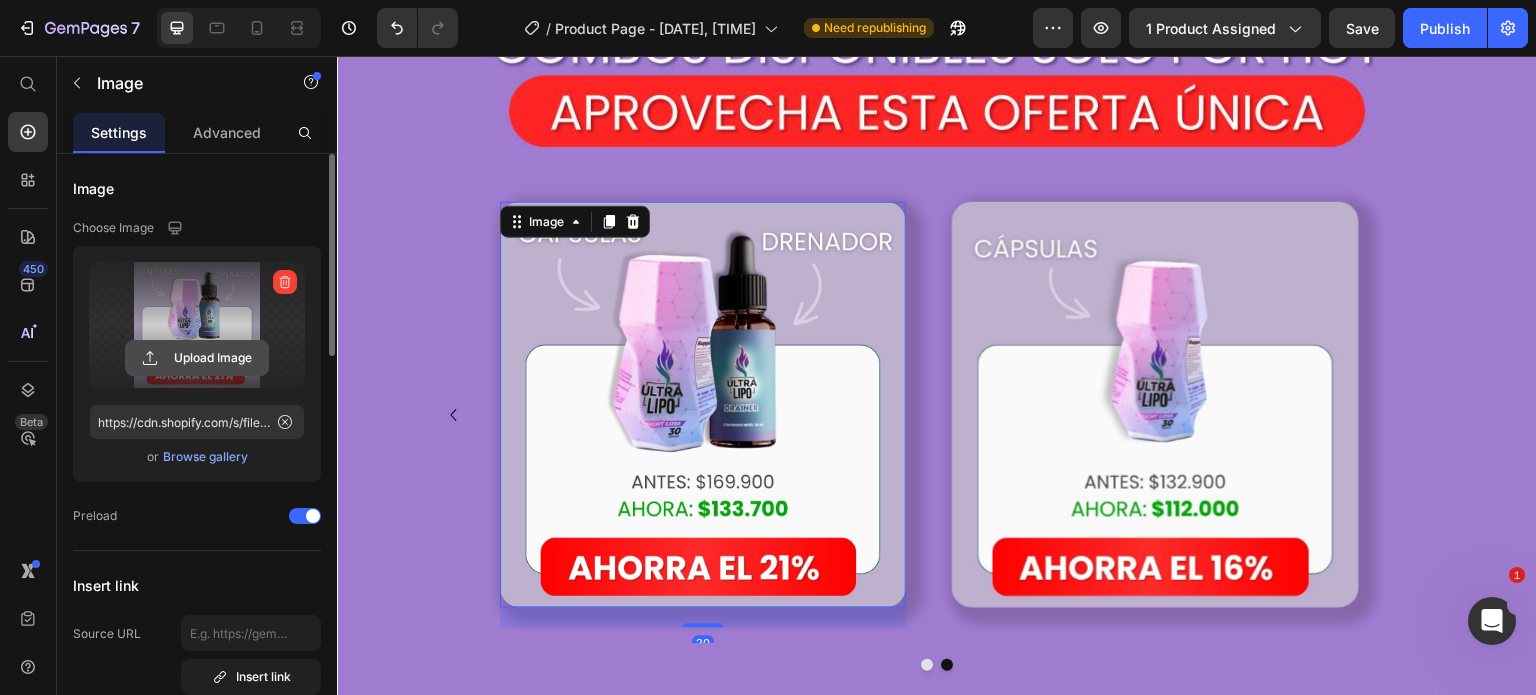 click 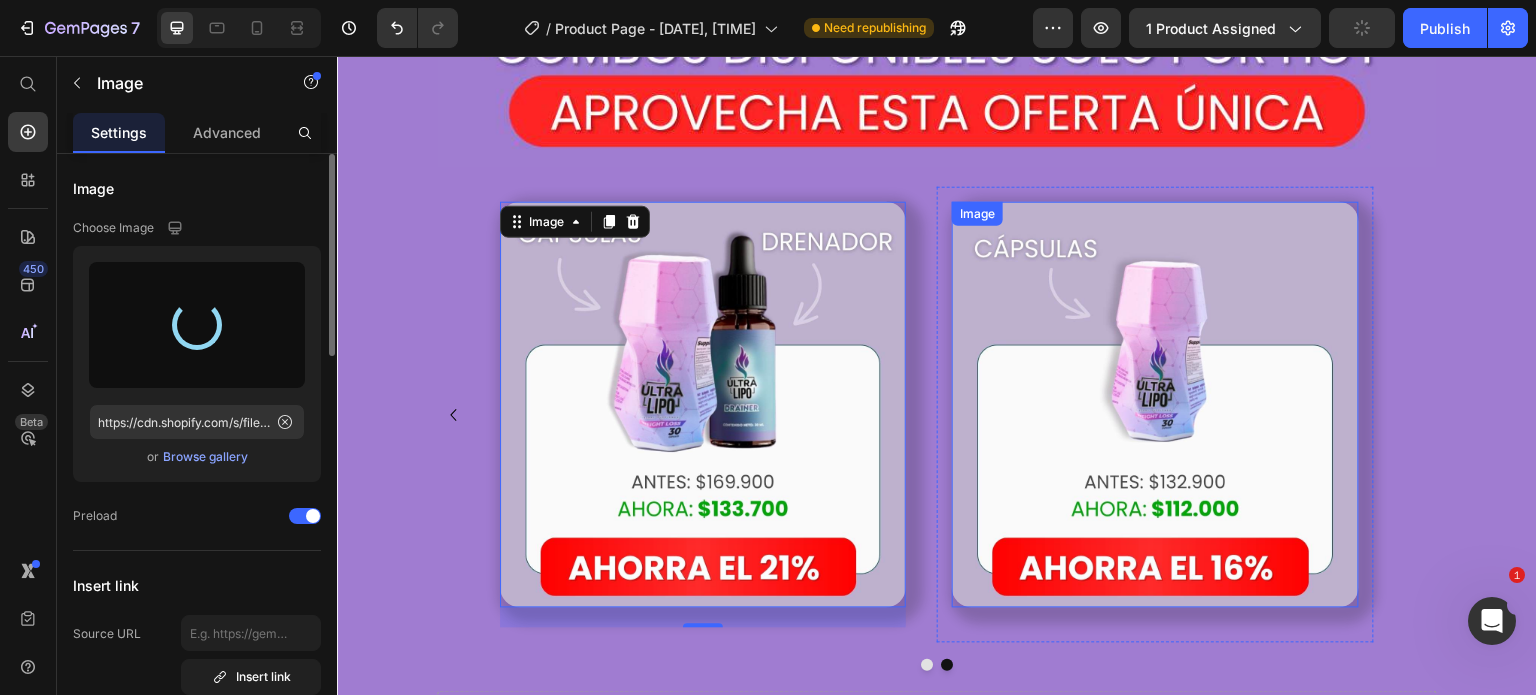 type on "https://cdn.shopify.com/s/files/1/0404/6635/0247/files/gempages_488346776240128893-5e312fe9-f62c-46e4-8160-e9465ecfb87f.webp" 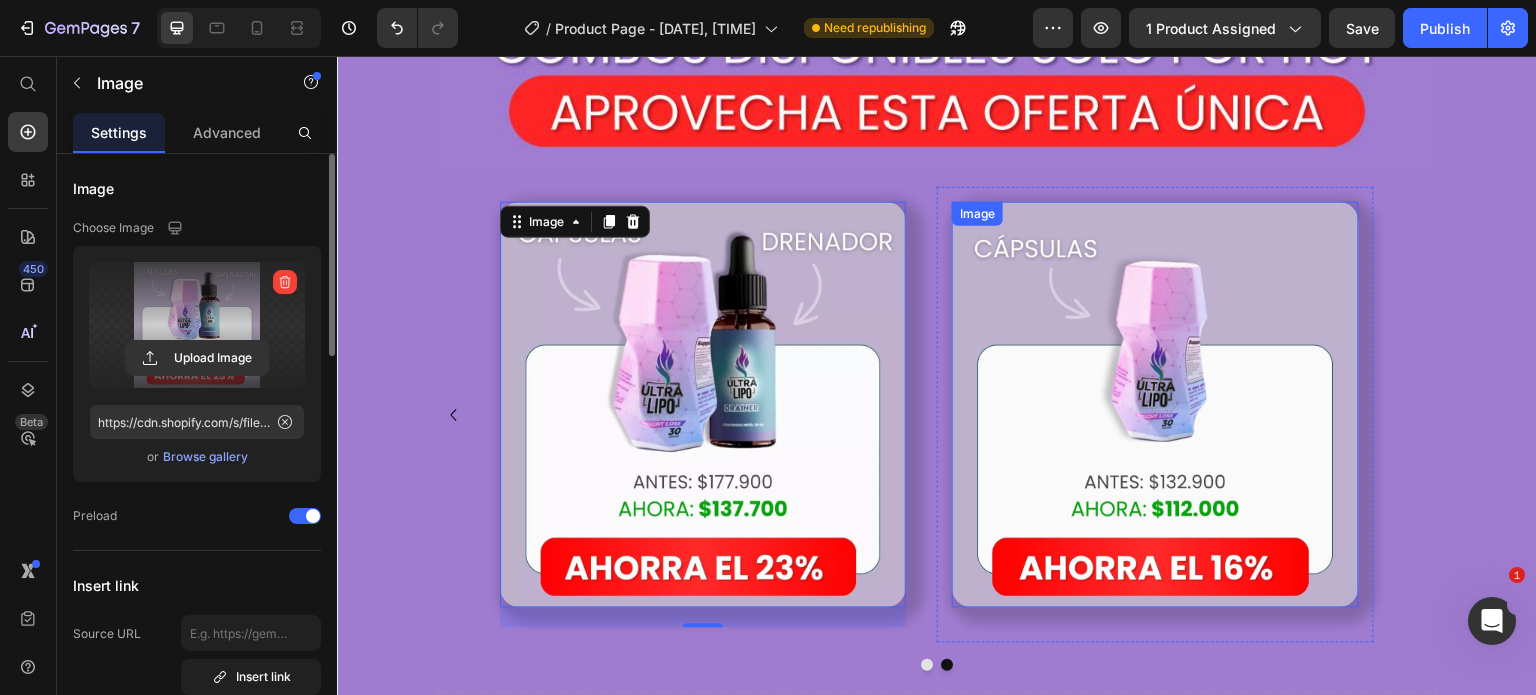 click at bounding box center (1155, 405) 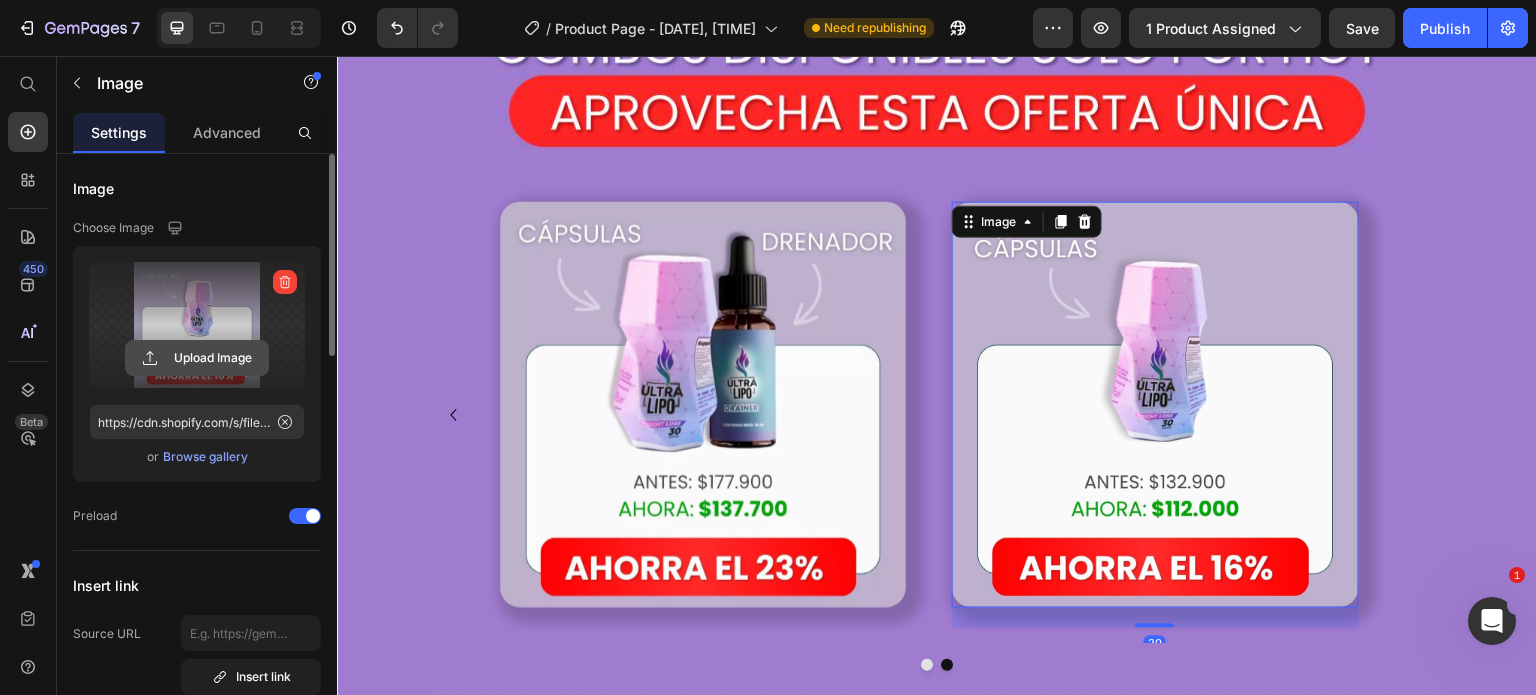 click 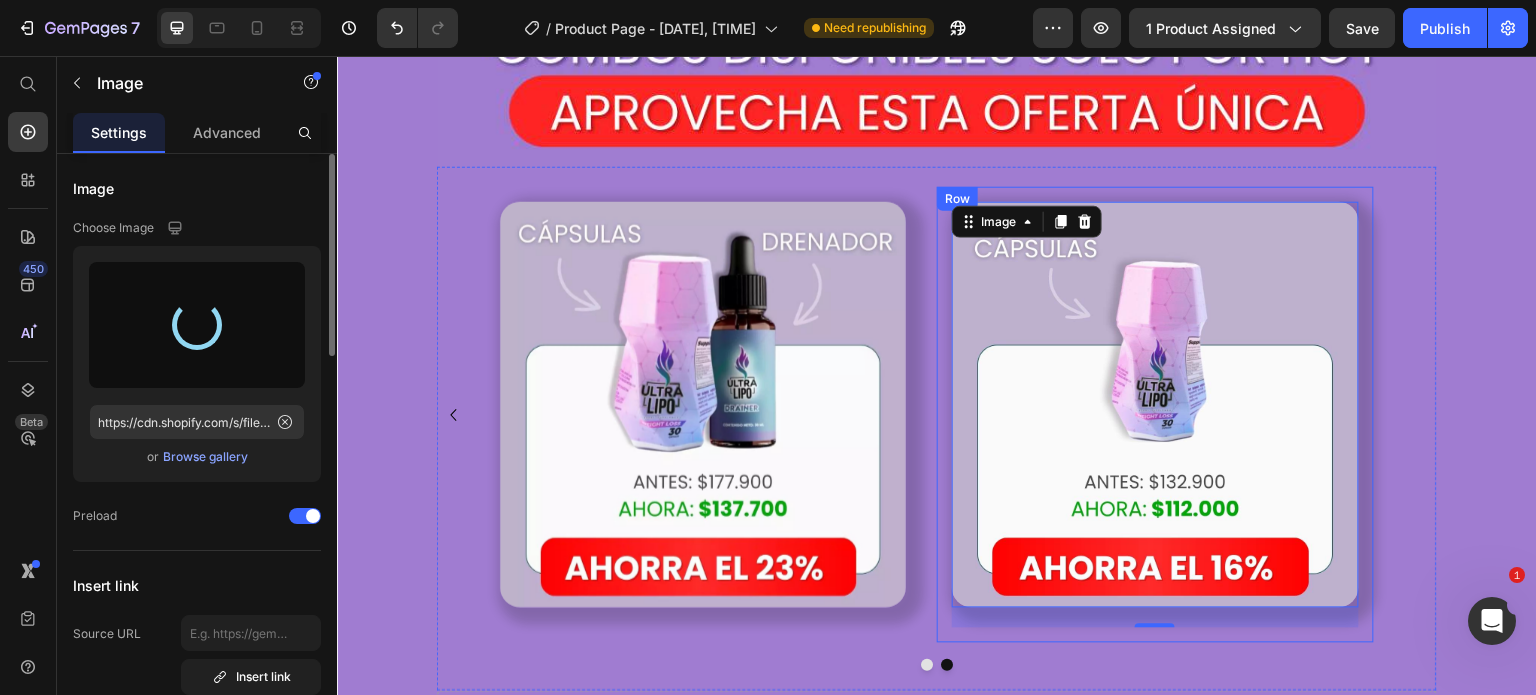 type on "https://cdn.shopify.com/s/files/1/0404/6635/0247/files/gempages_488346776240128893-69eca8c7-4ab0-4563-ba33-23720fda74fb.webp" 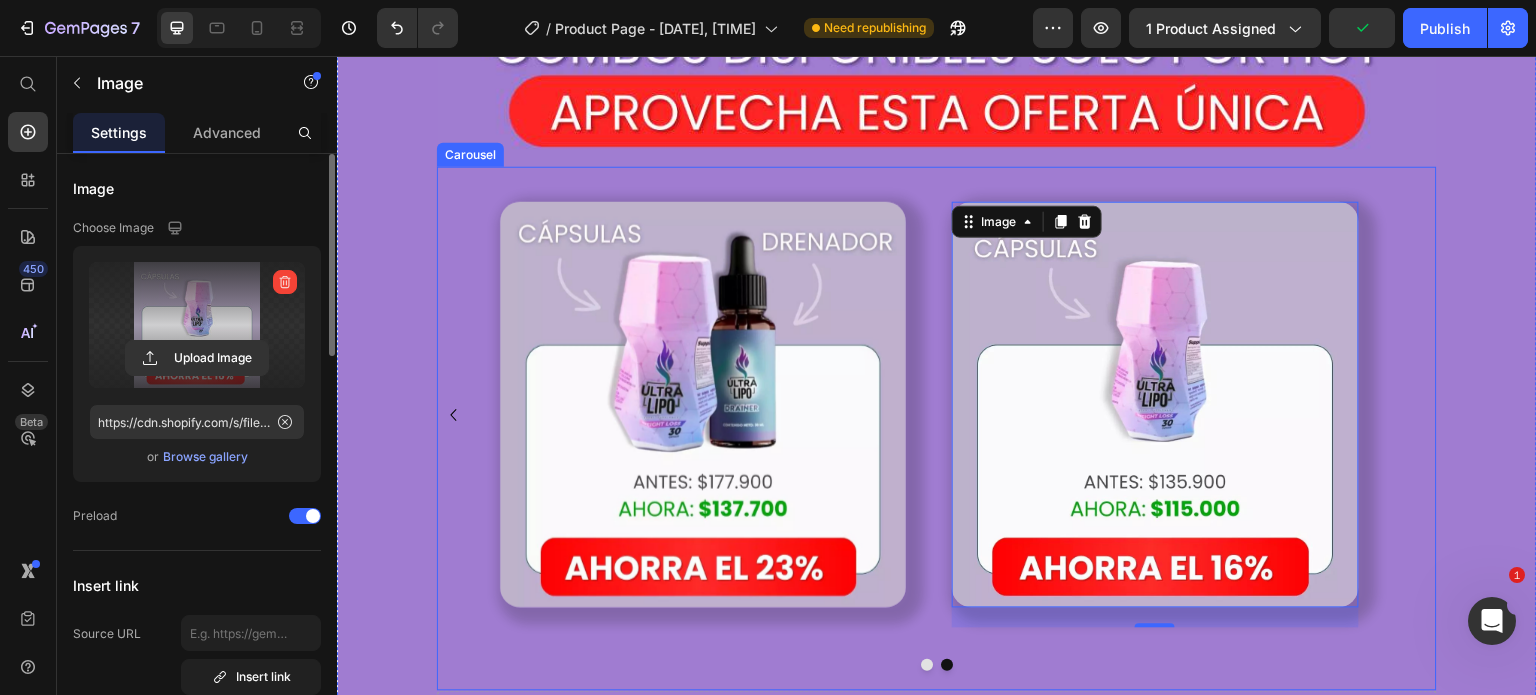 click on "Image Row Image Row Image Row Image   20 Row" at bounding box center [937, 415] 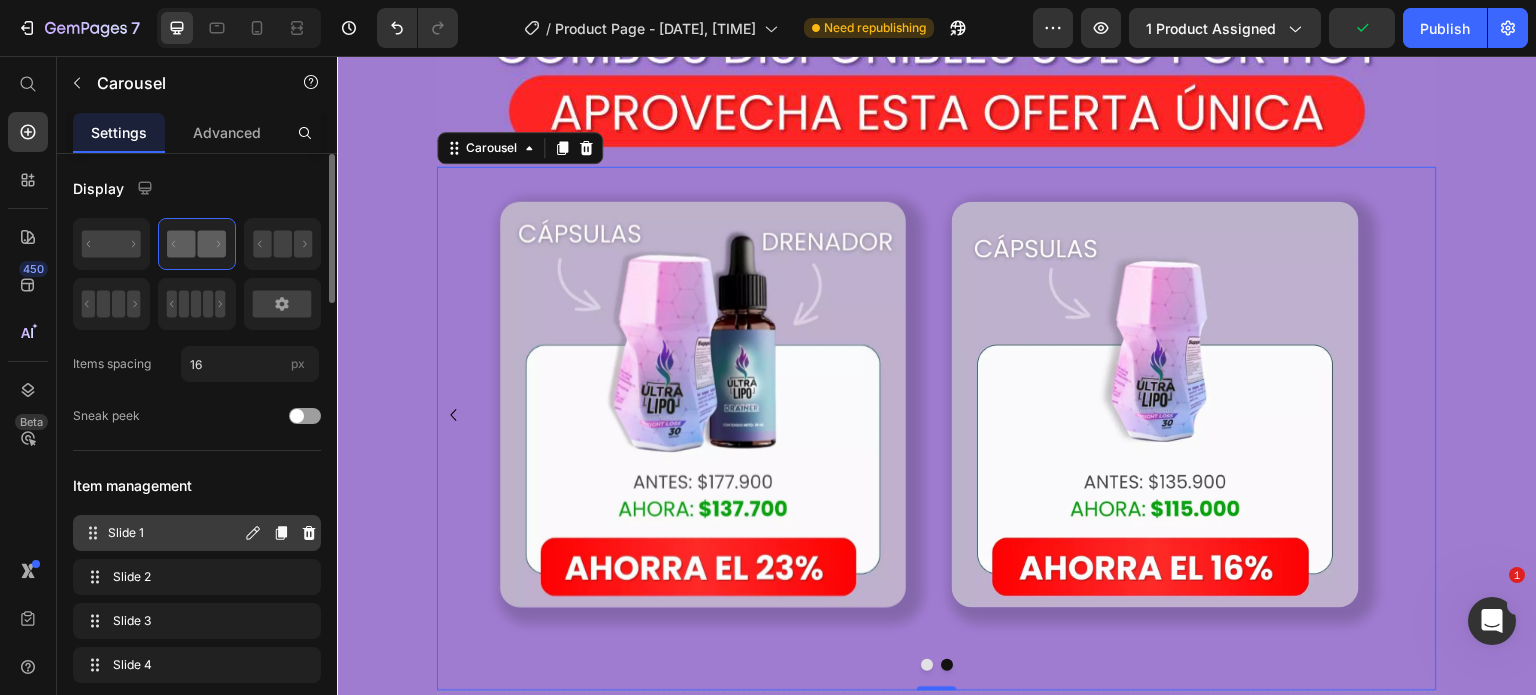 scroll, scrollTop: 200, scrollLeft: 0, axis: vertical 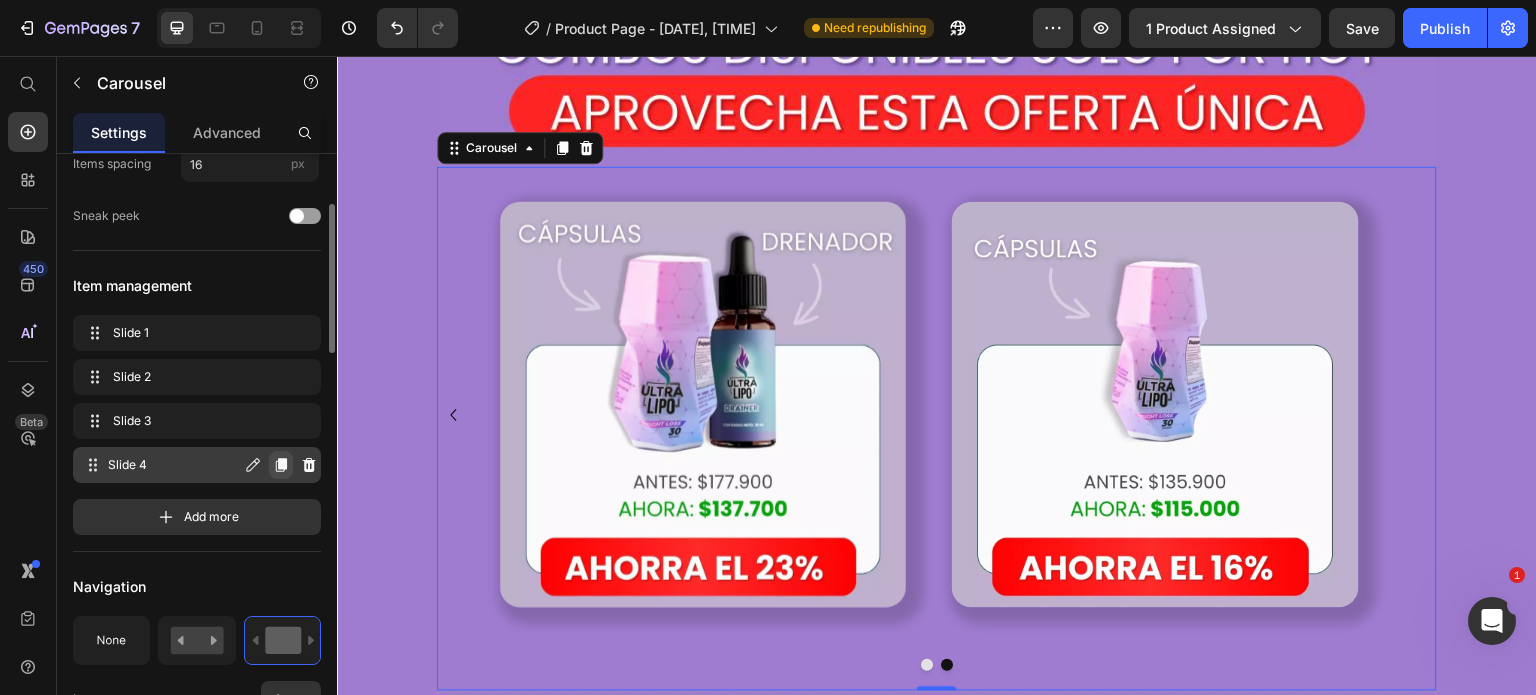 click 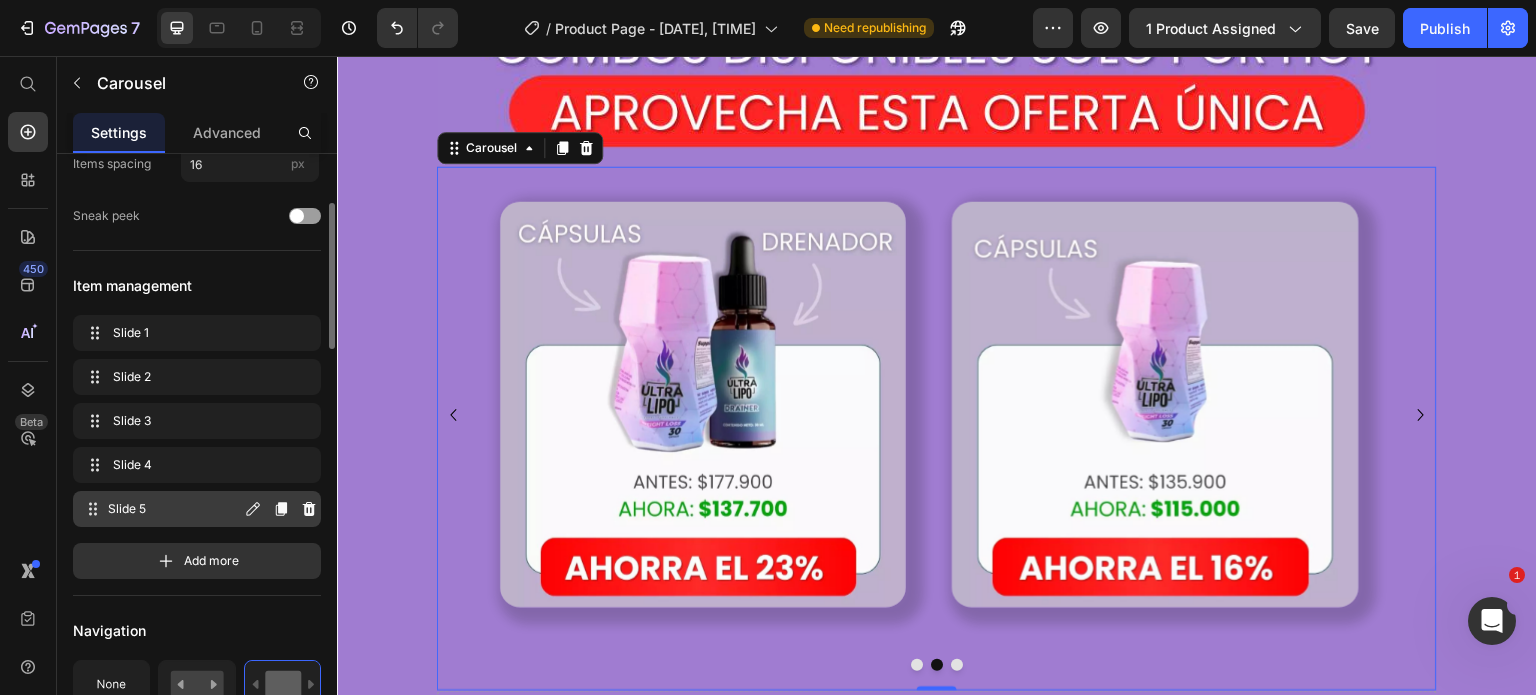 click on "Slide 5" at bounding box center (174, 509) 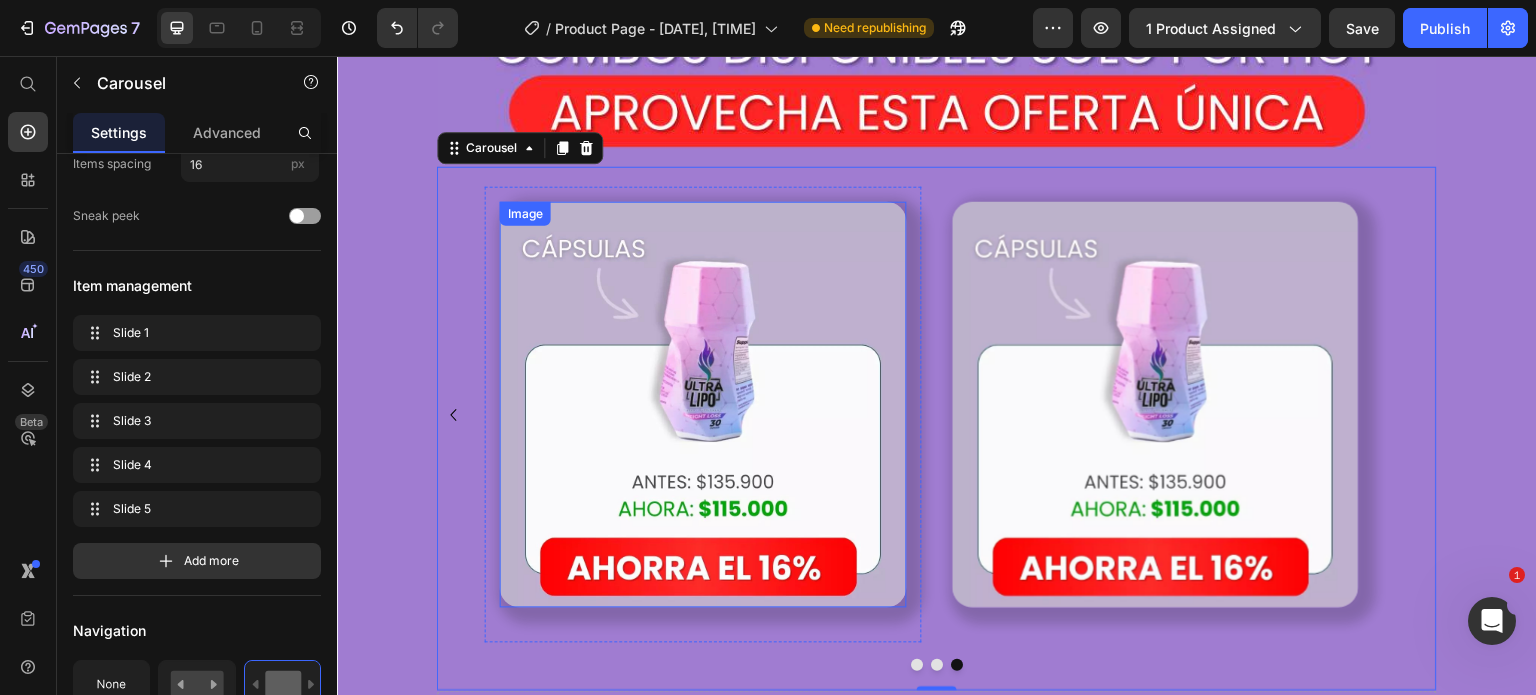 click at bounding box center [1155, 405] 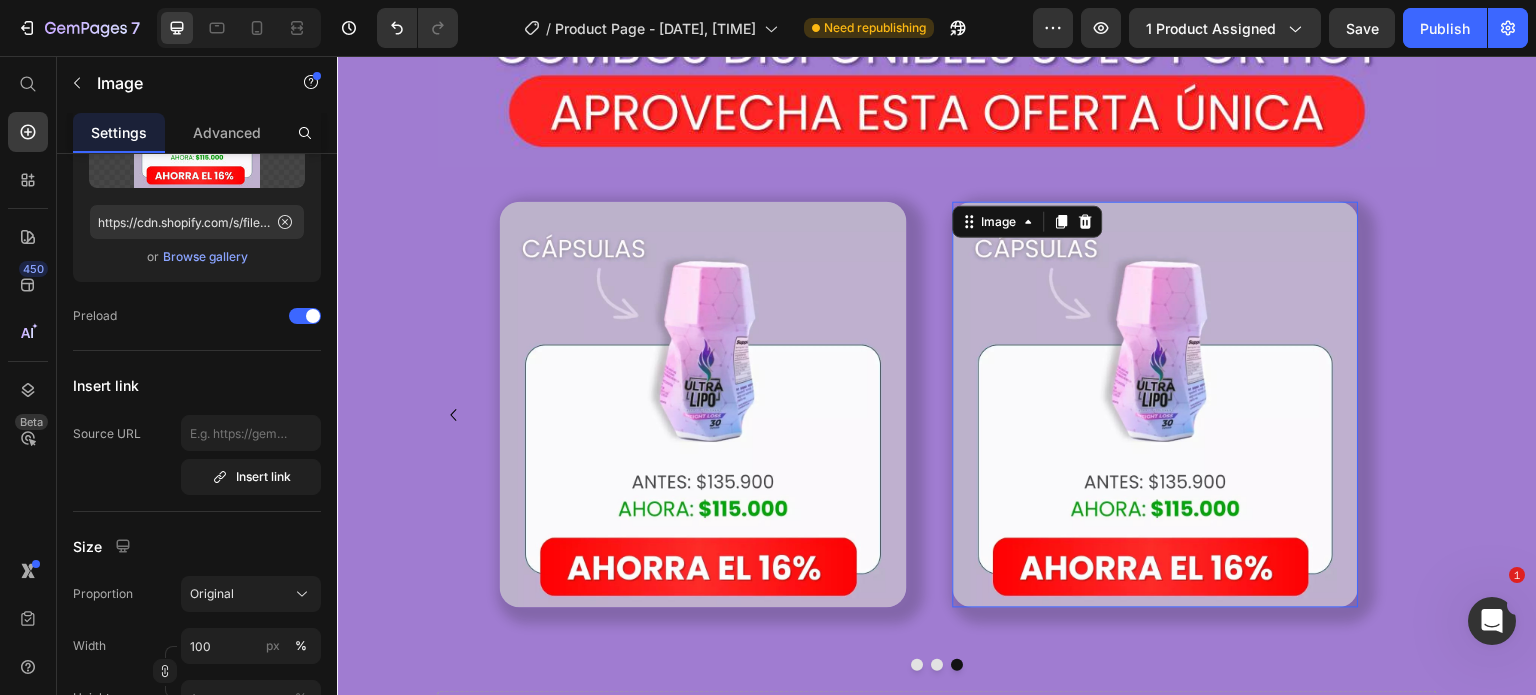 scroll, scrollTop: 0, scrollLeft: 0, axis: both 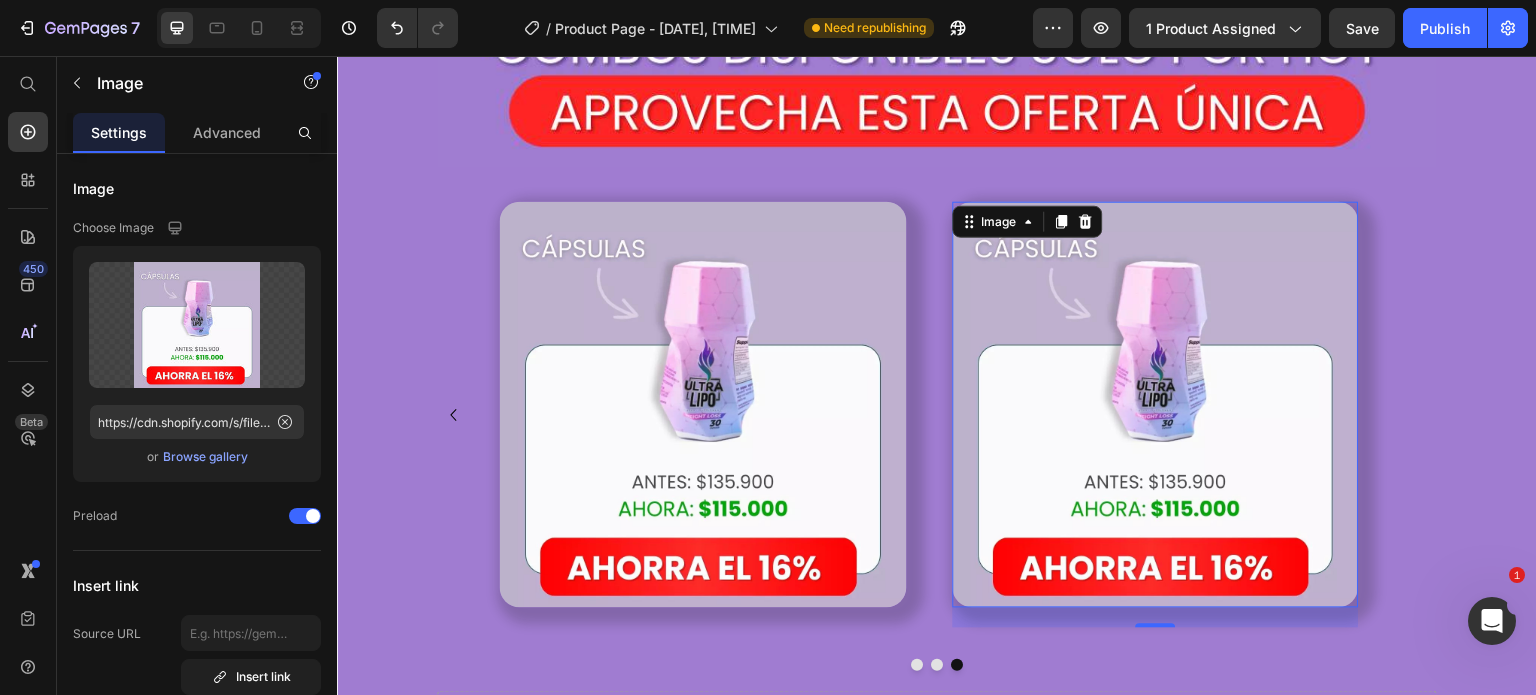 click at bounding box center (1155, 405) 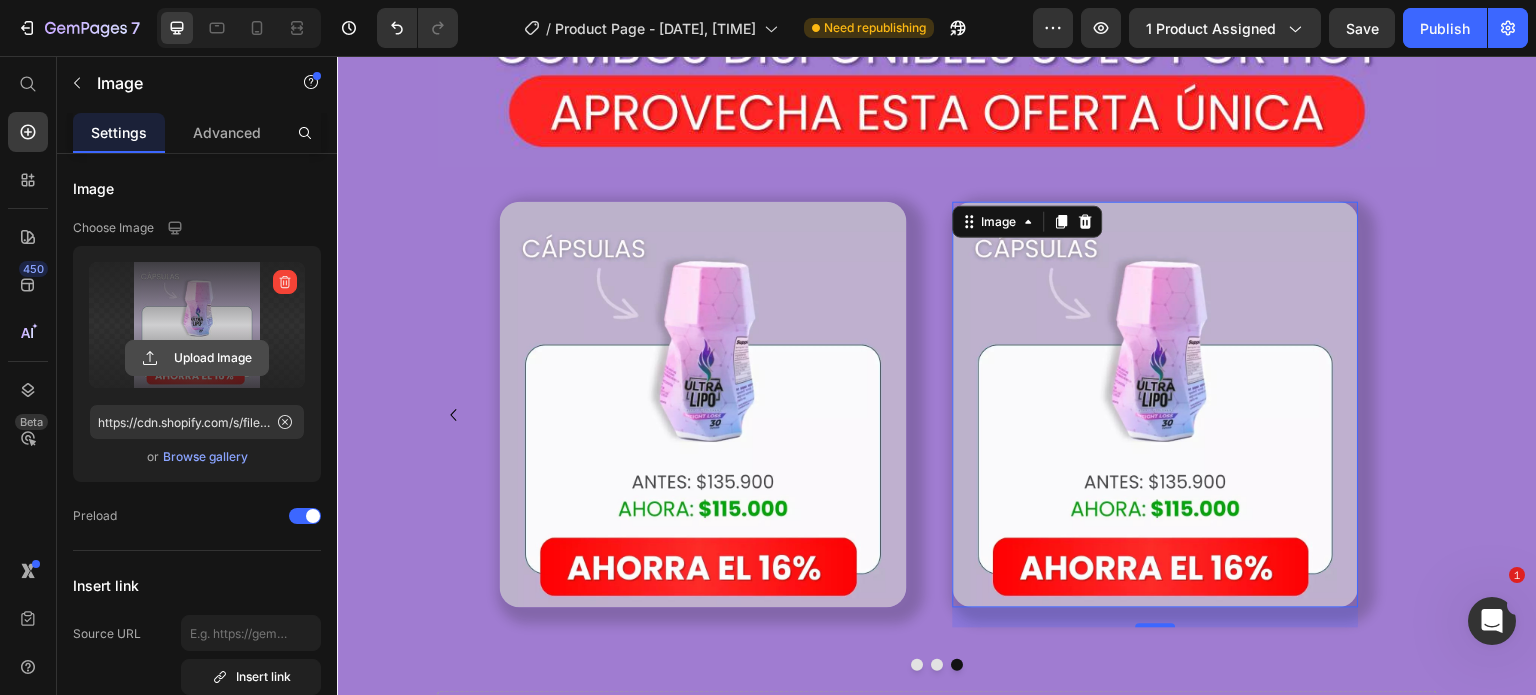 click 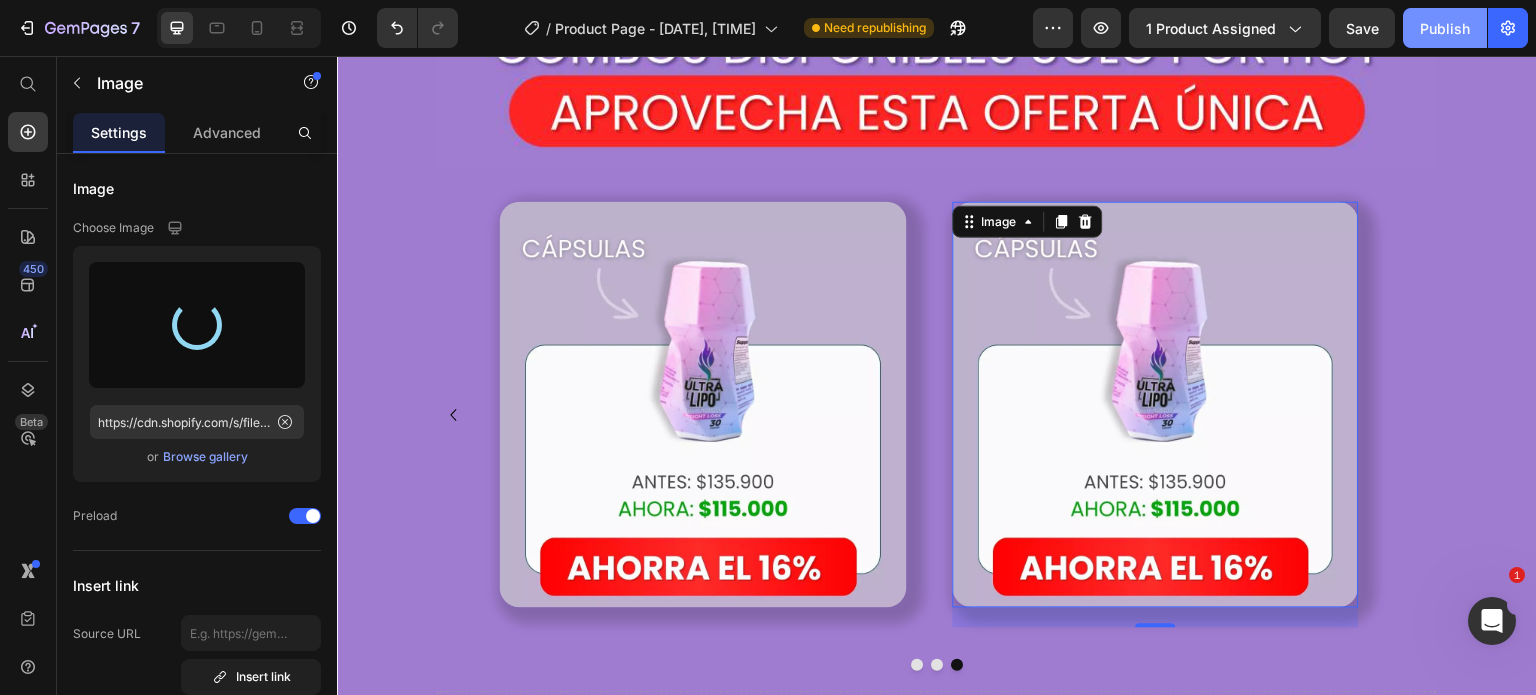 type on "https://cdn.shopify.com/s/files/1/0404/6635/0247/files/gempages_488346776240128893-d0a9fabd-90c2-4b79-880e-6f6b5d247567.webp" 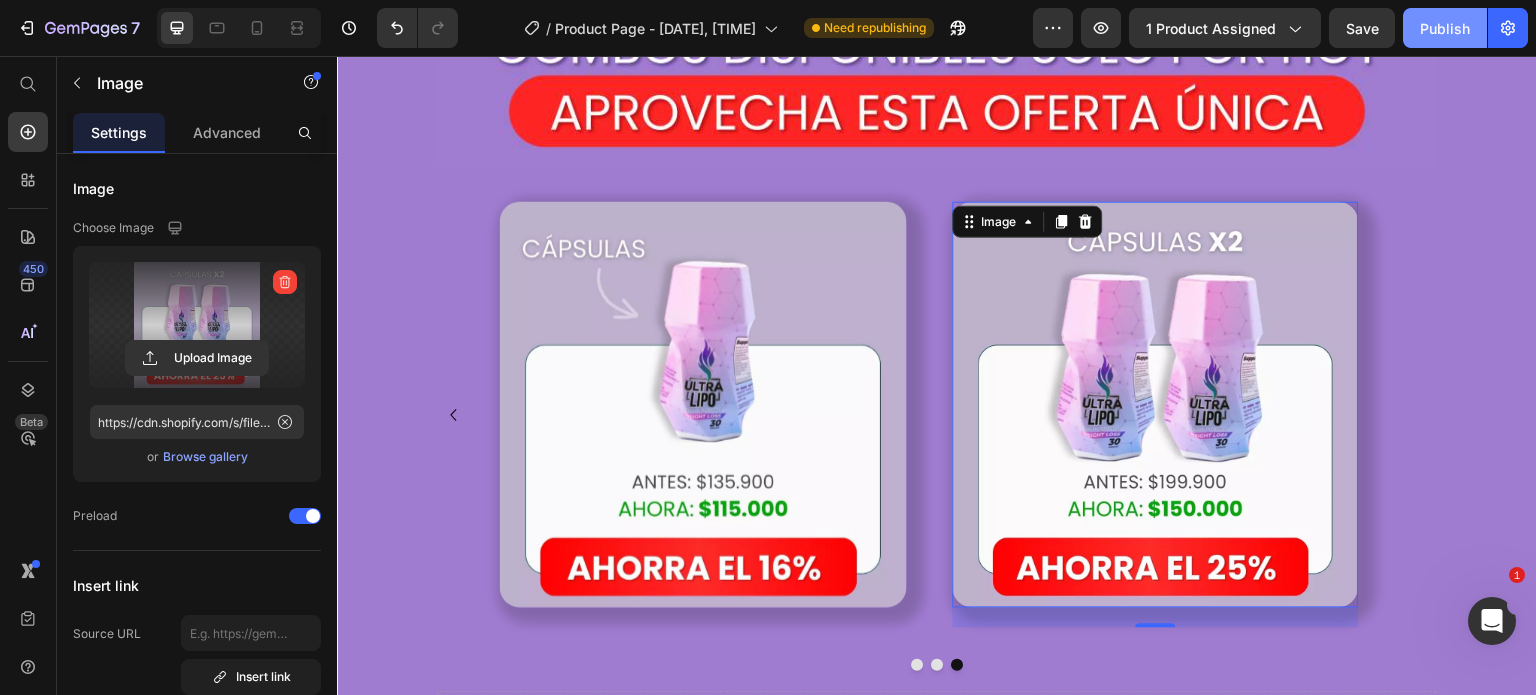 click on "Publish" at bounding box center [1445, 28] 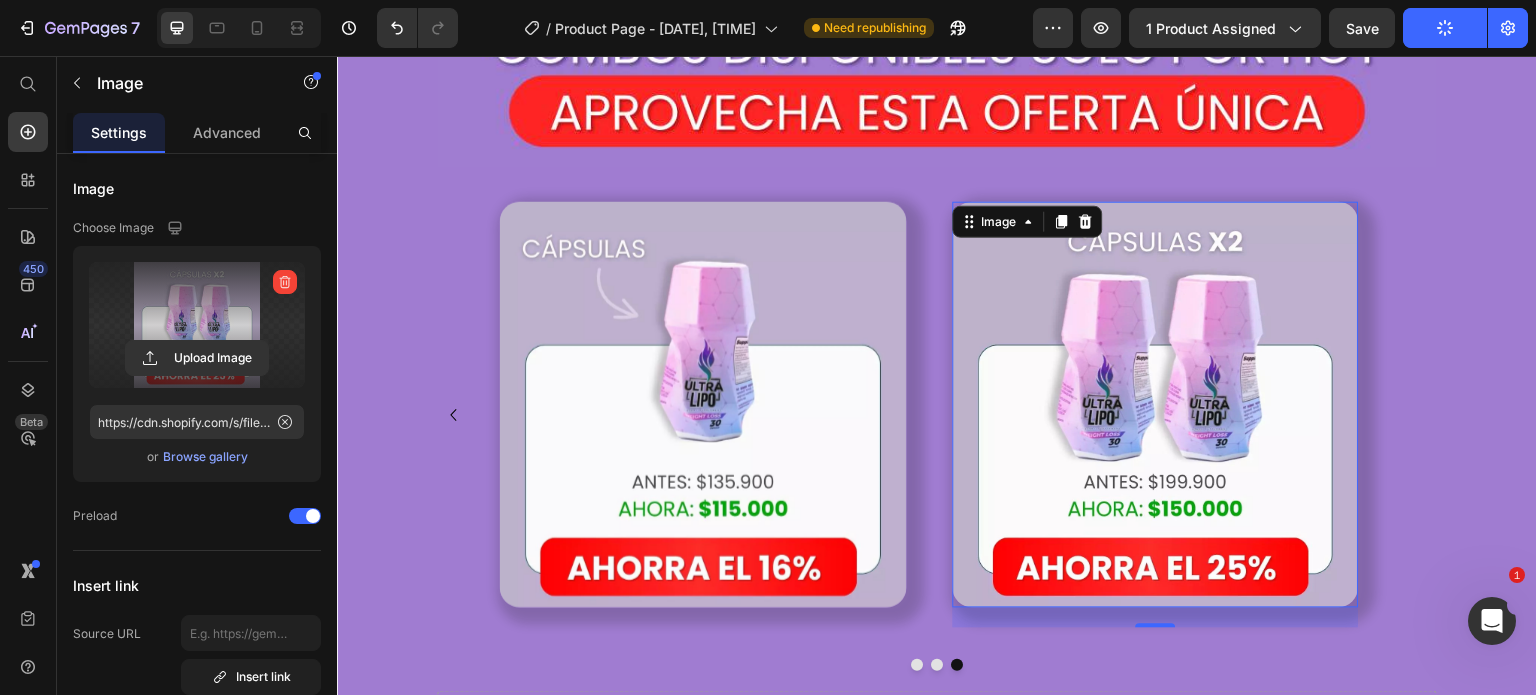 scroll, scrollTop: 1600, scrollLeft: 0, axis: vertical 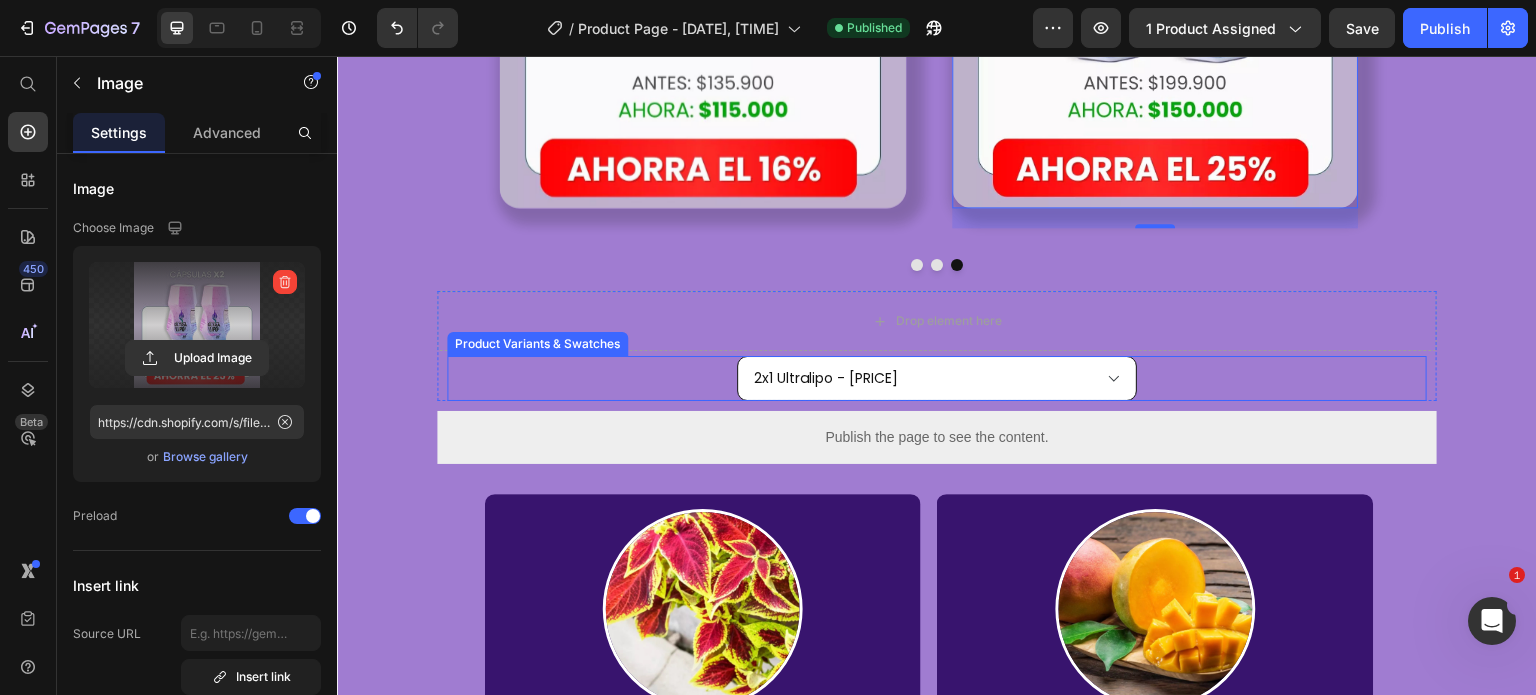 click on "2x1 Ultralipo - [PRICE]  Ultralipo - [PRICE]  Ultralipo + Drenador - [PRICE]  Ultralipo + Fibra - [PRICE]  Ultralipo + Drenador + Fibra - [PRICE]" at bounding box center [937, 378] 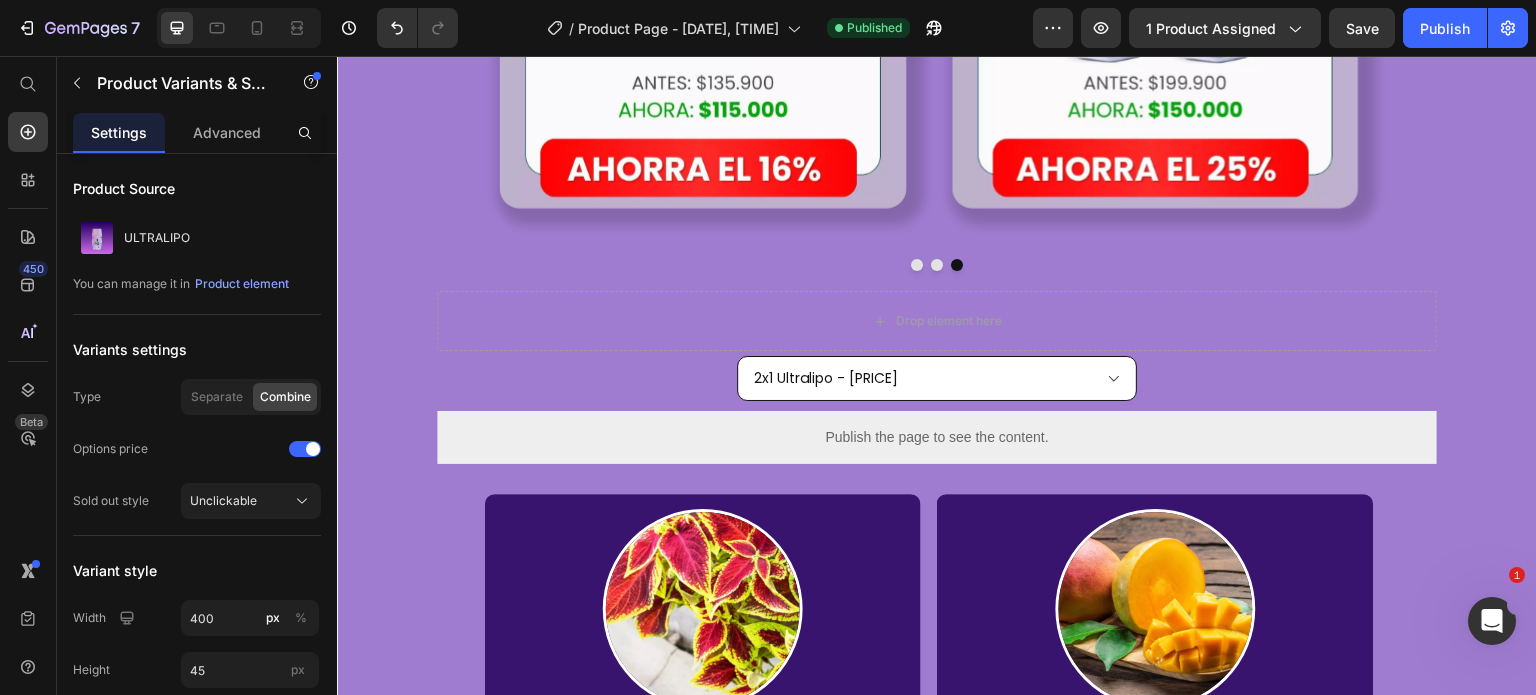 click on "2x1 Ultralipo - [PRICE]  Ultralipo - [PRICE]  Ultralipo + Drenador - [PRICE]  Ultralipo + Fibra - [PRICE]  Ultralipo + Drenador + Fibra - [PRICE]" at bounding box center [937, 378] 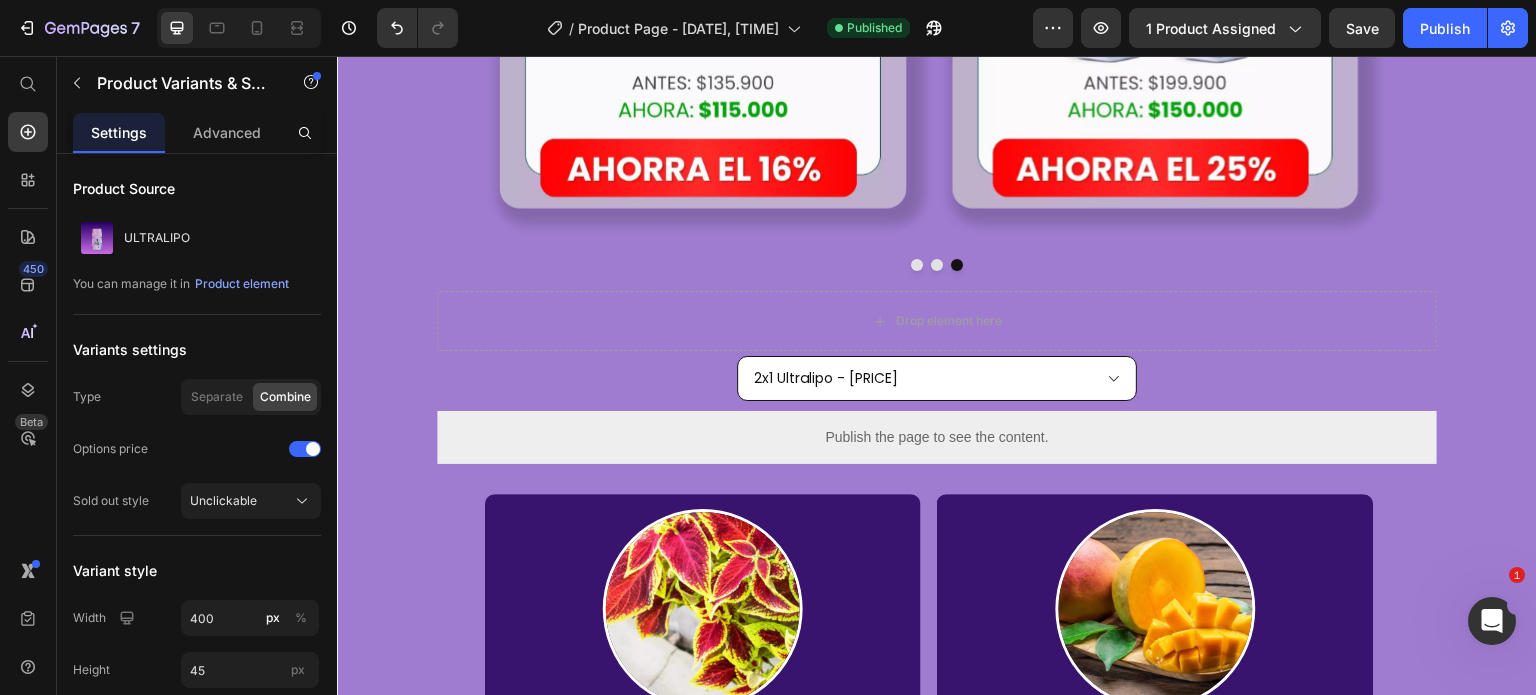 click on "2x1 Ultralipo - [PRICE]  Ultralipo - [PRICE]  Ultralipo + Drenador - [PRICE]  Ultralipo + Fibra - [PRICE]  Ultralipo + Drenador + Fibra - [PRICE]" at bounding box center (937, 378) 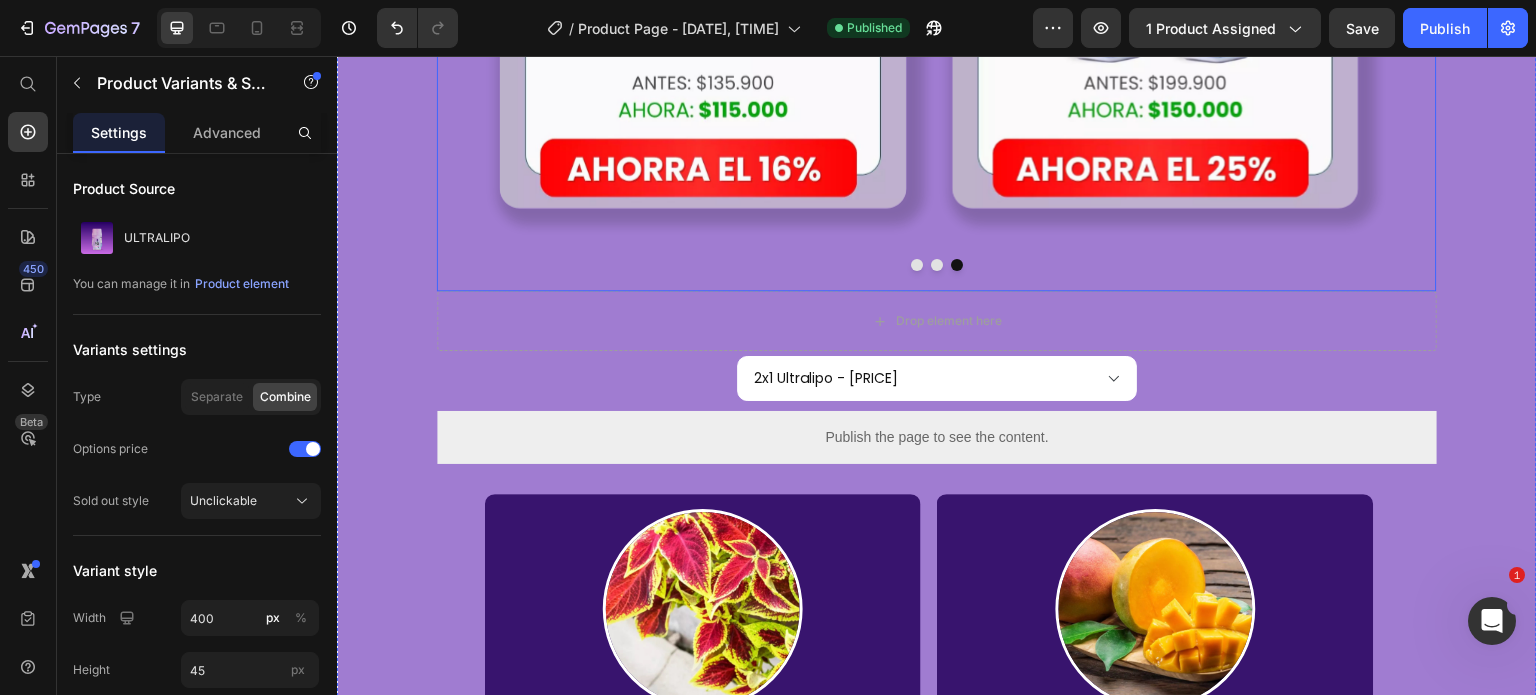 click at bounding box center (937, 265) 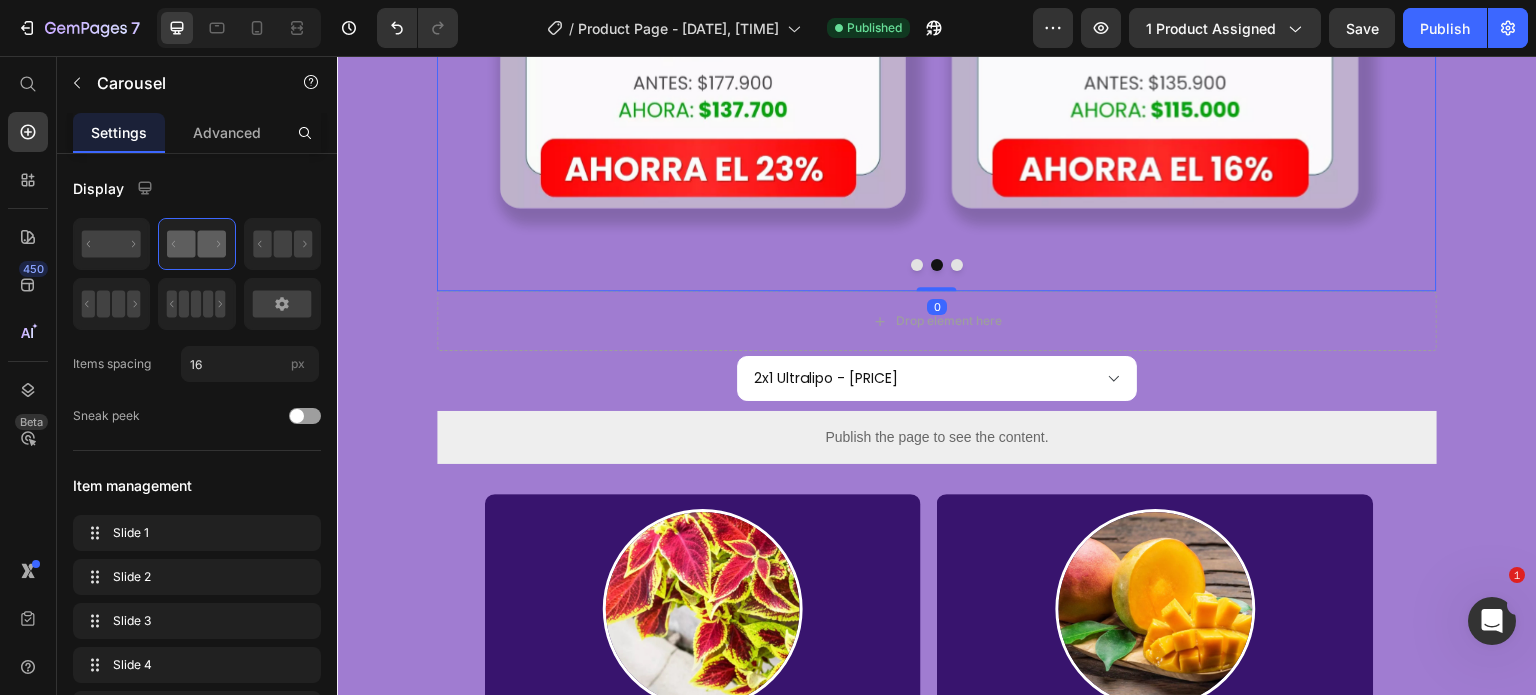 click at bounding box center [917, 265] 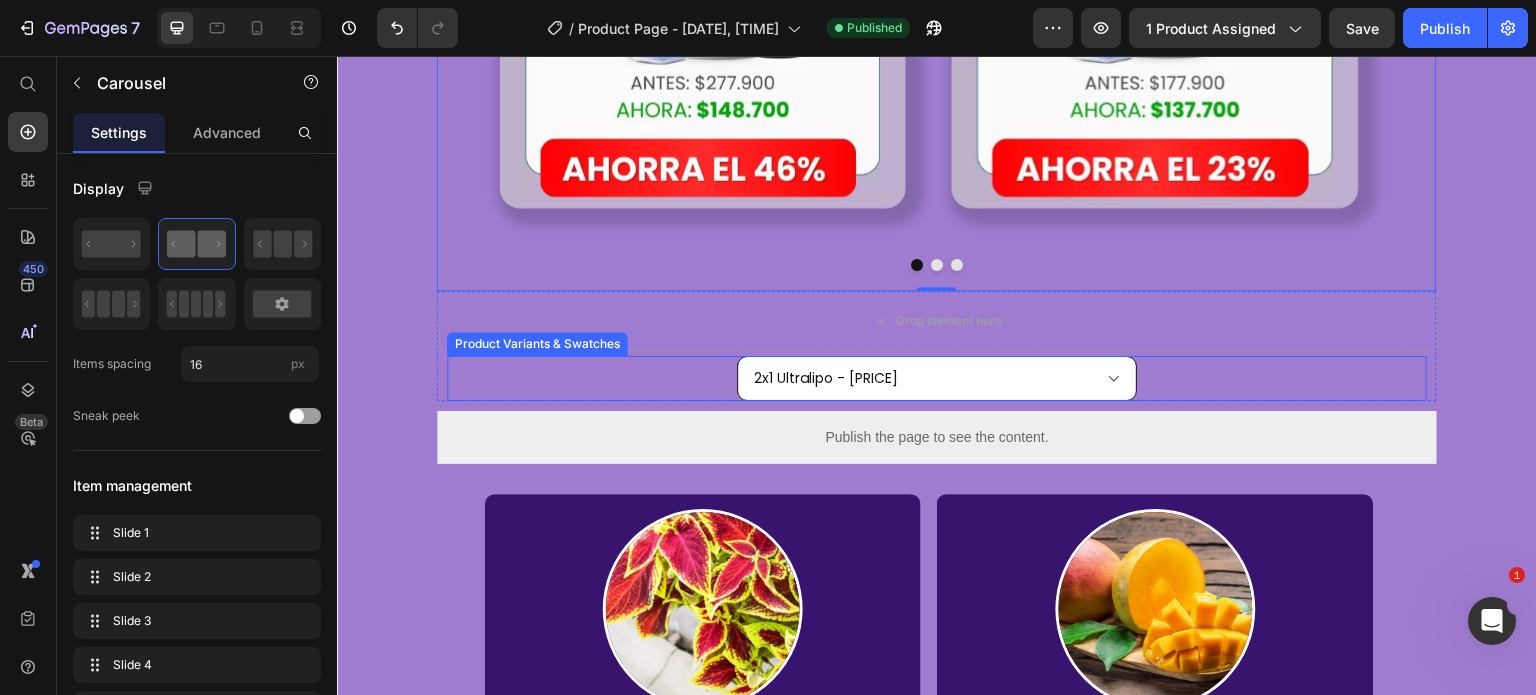 click on "2x1 Ultralipo - [PRICE]  Ultralipo - [PRICE]  Ultralipo + Drenador - [PRICE]  Ultralipo + Fibra - [PRICE]  Ultralipo + Drenador + Fibra - [PRICE]" at bounding box center [937, 378] 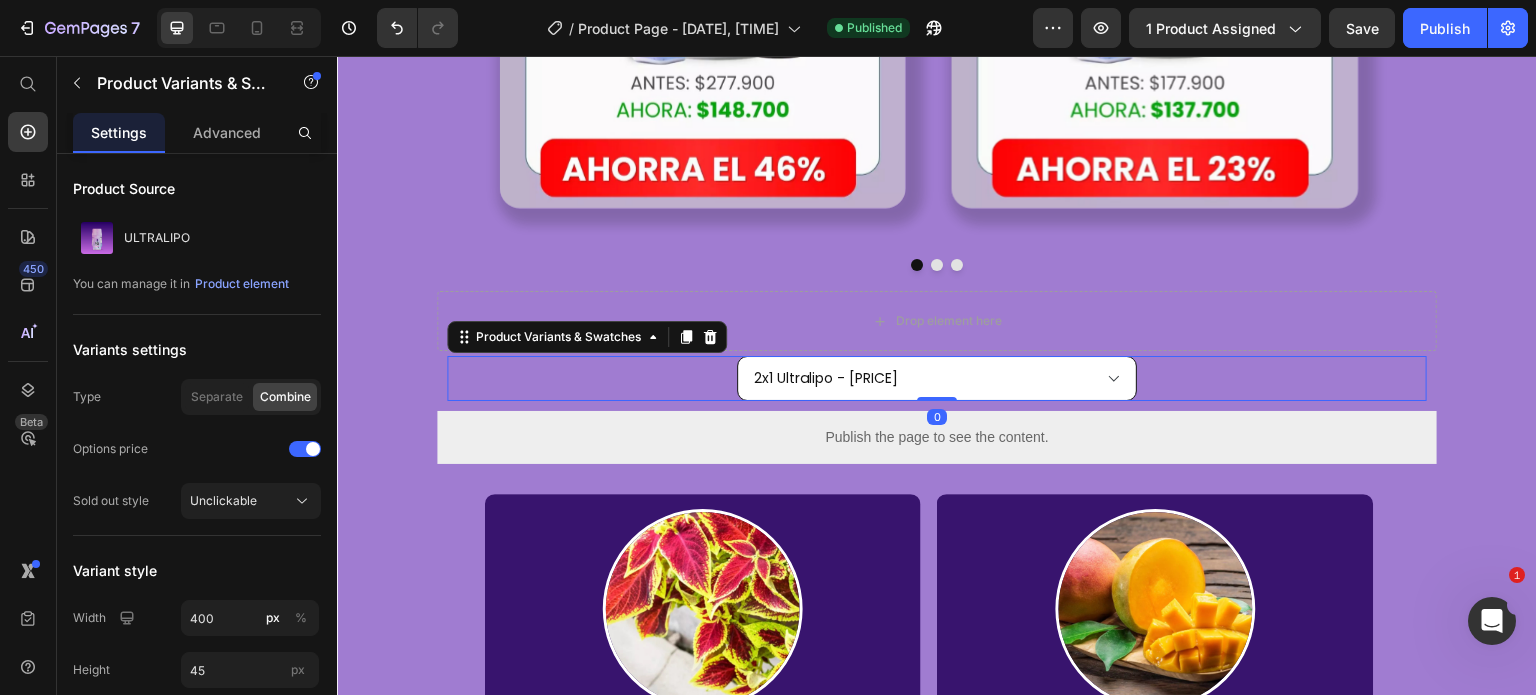 click on "2x1 Ultralipo - [PRICE]  Ultralipo - [PRICE]  Ultralipo + Drenador - [PRICE]  Ultralipo + Fibra - [PRICE]  Ultralipo + Drenador + Fibra - [PRICE]" at bounding box center [937, 378] 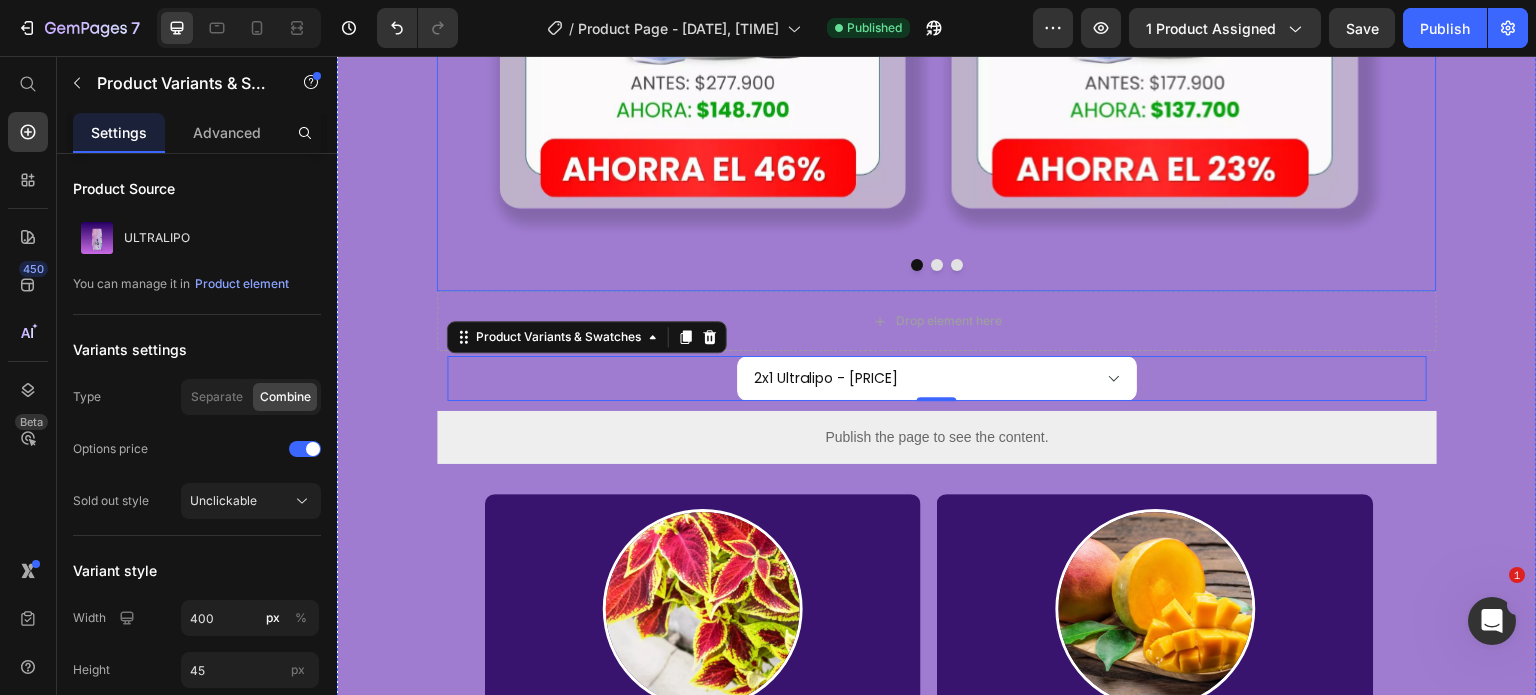 click at bounding box center (937, 265) 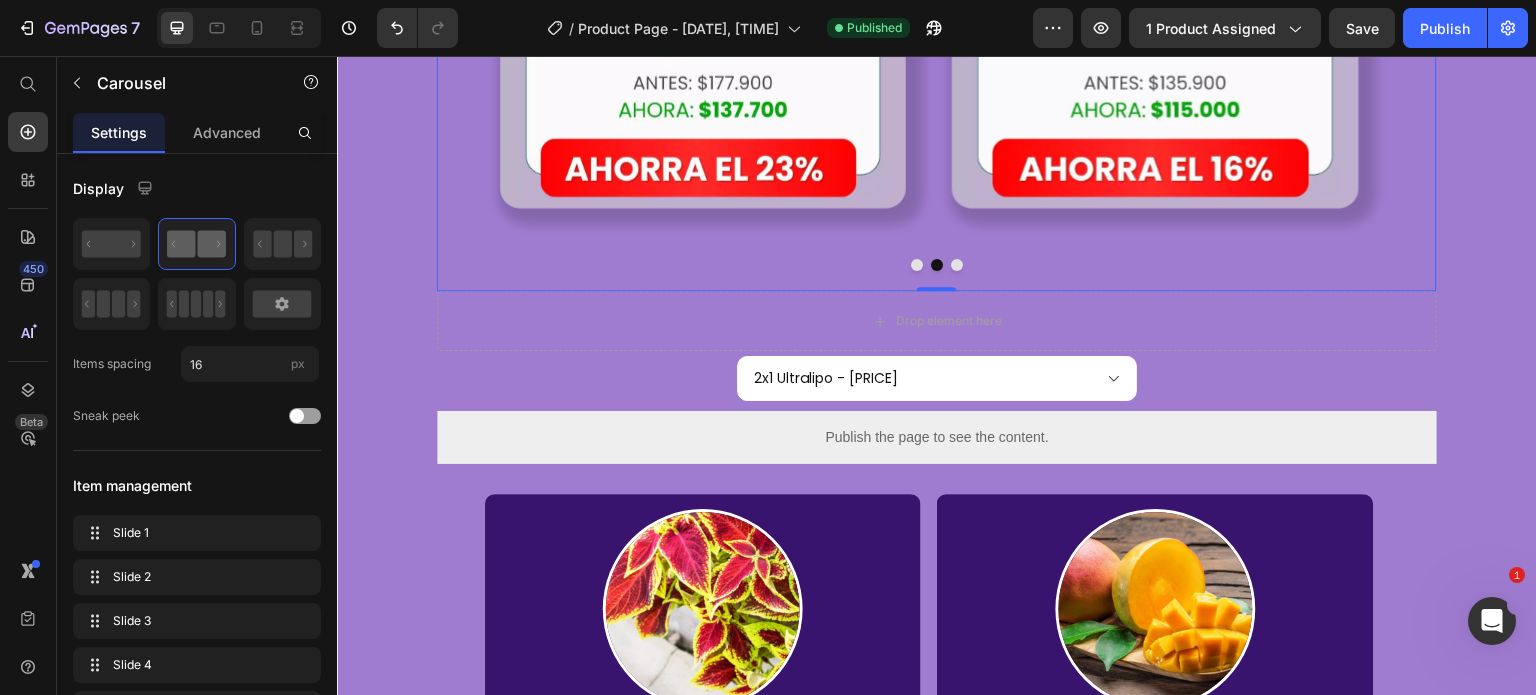 click at bounding box center (957, 265) 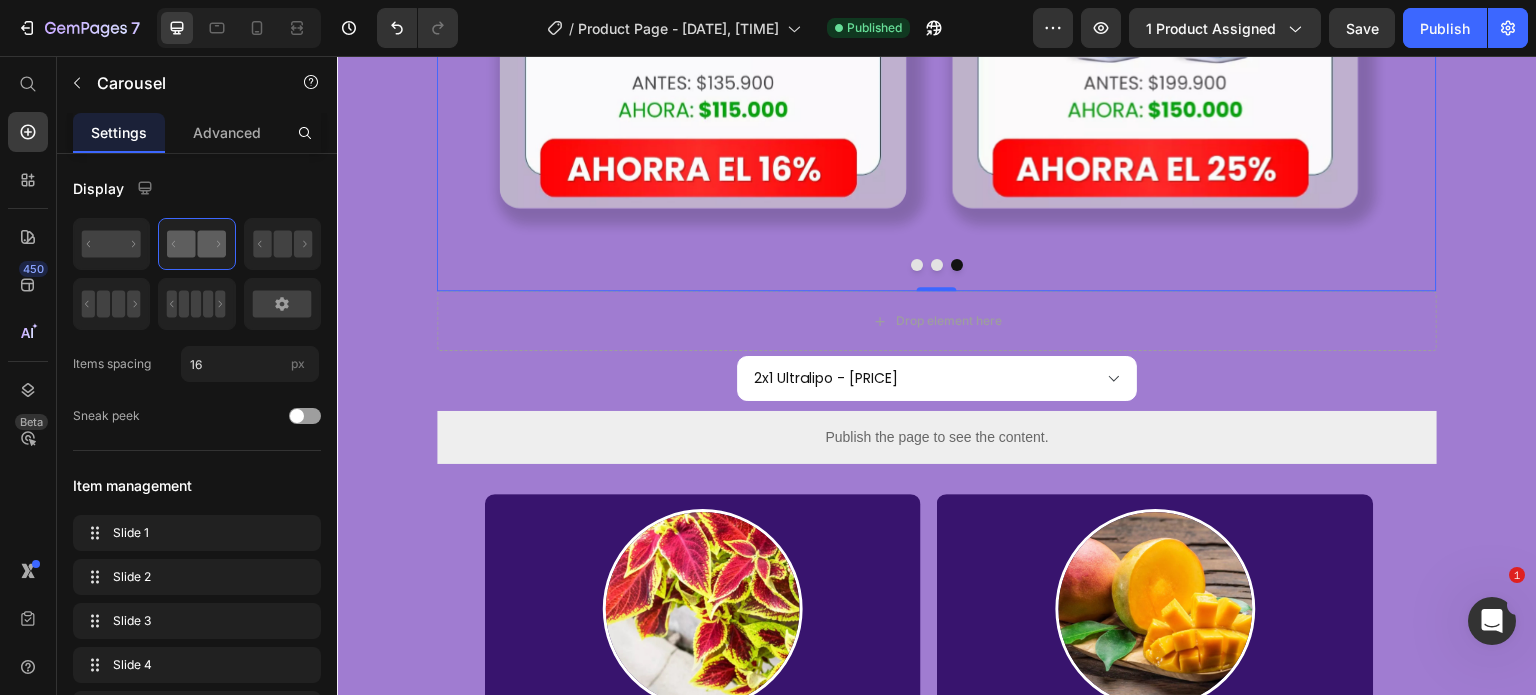 click at bounding box center (957, 265) 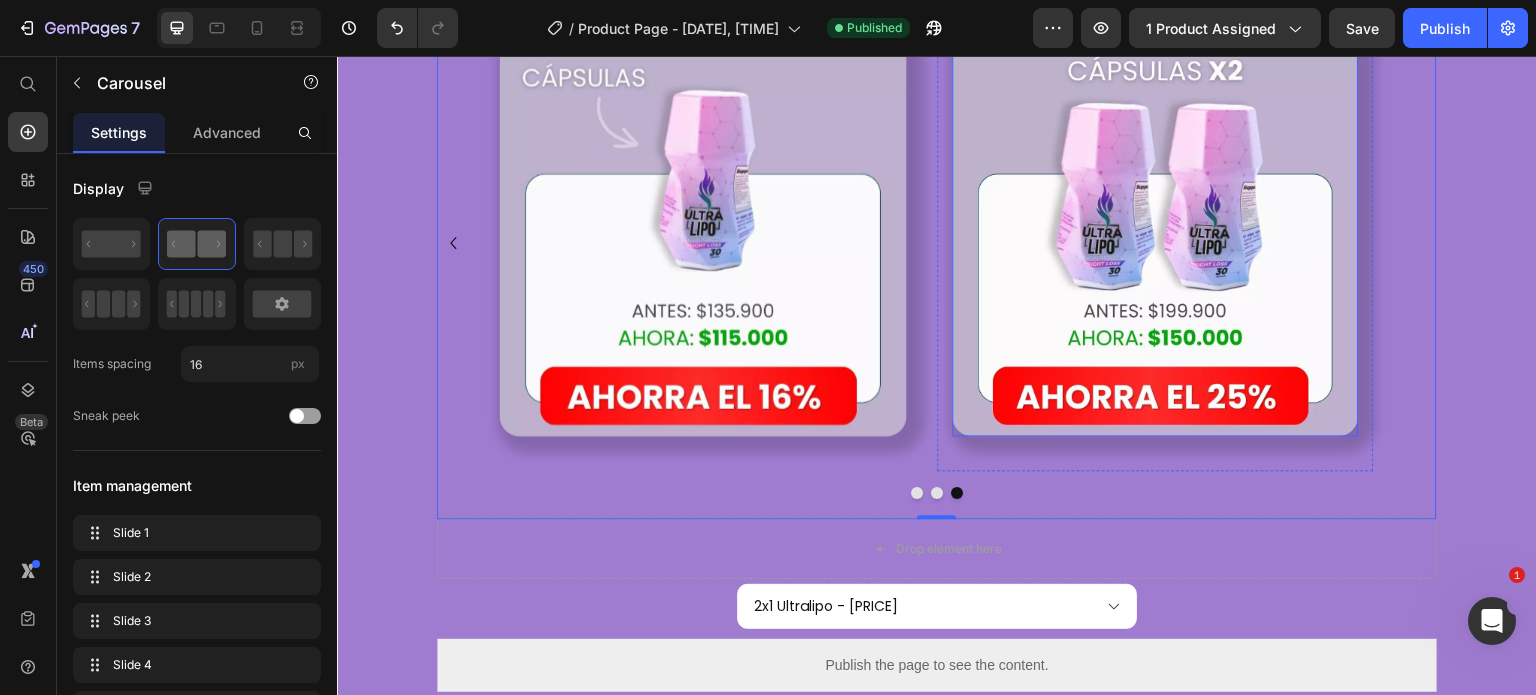 scroll, scrollTop: 1600, scrollLeft: 0, axis: vertical 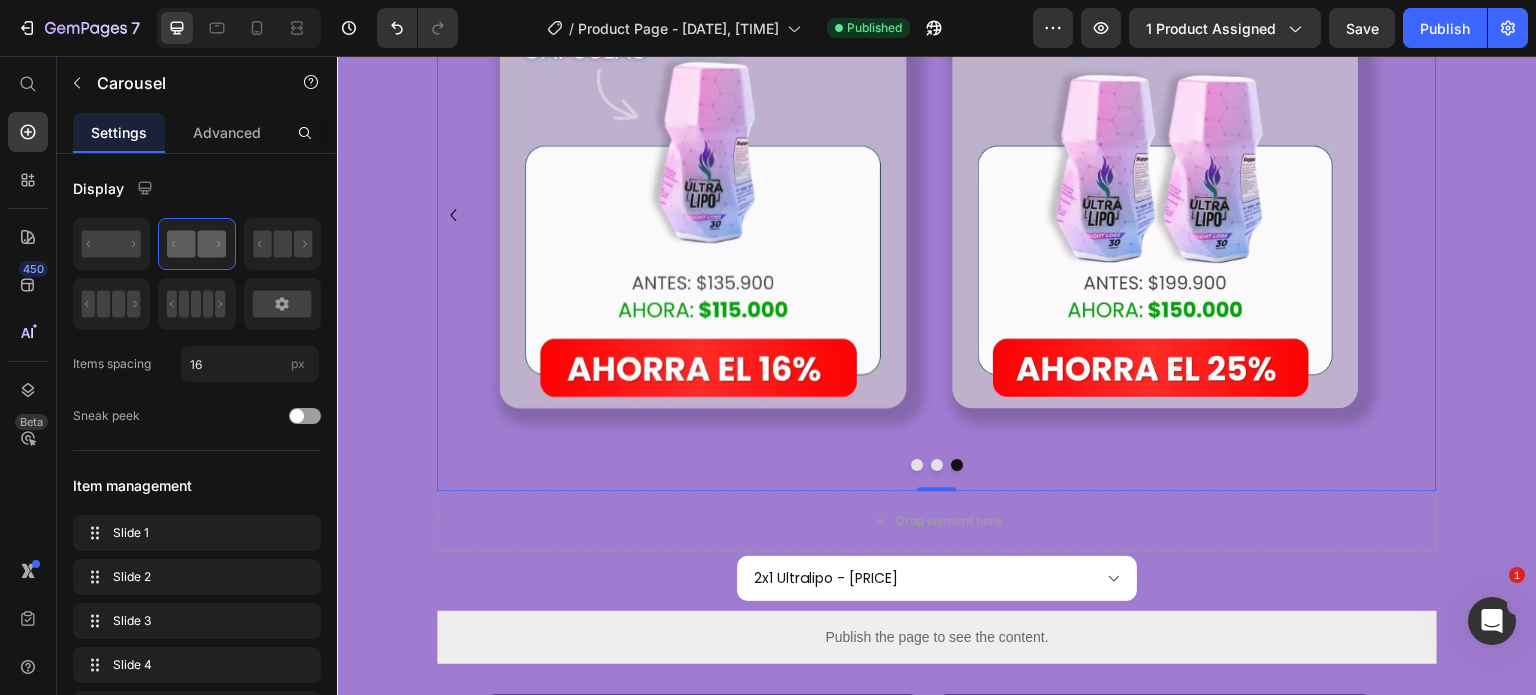 click at bounding box center [937, 465] 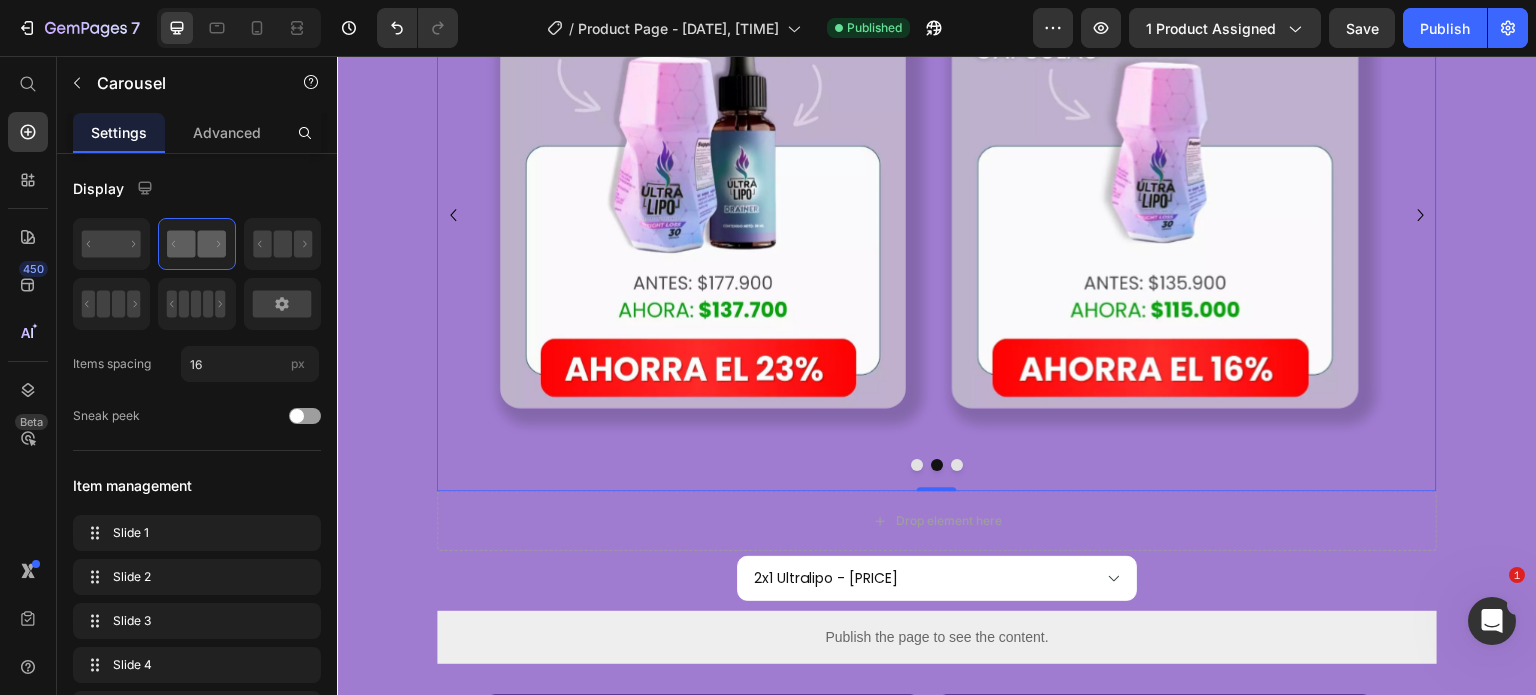 click at bounding box center (937, 465) 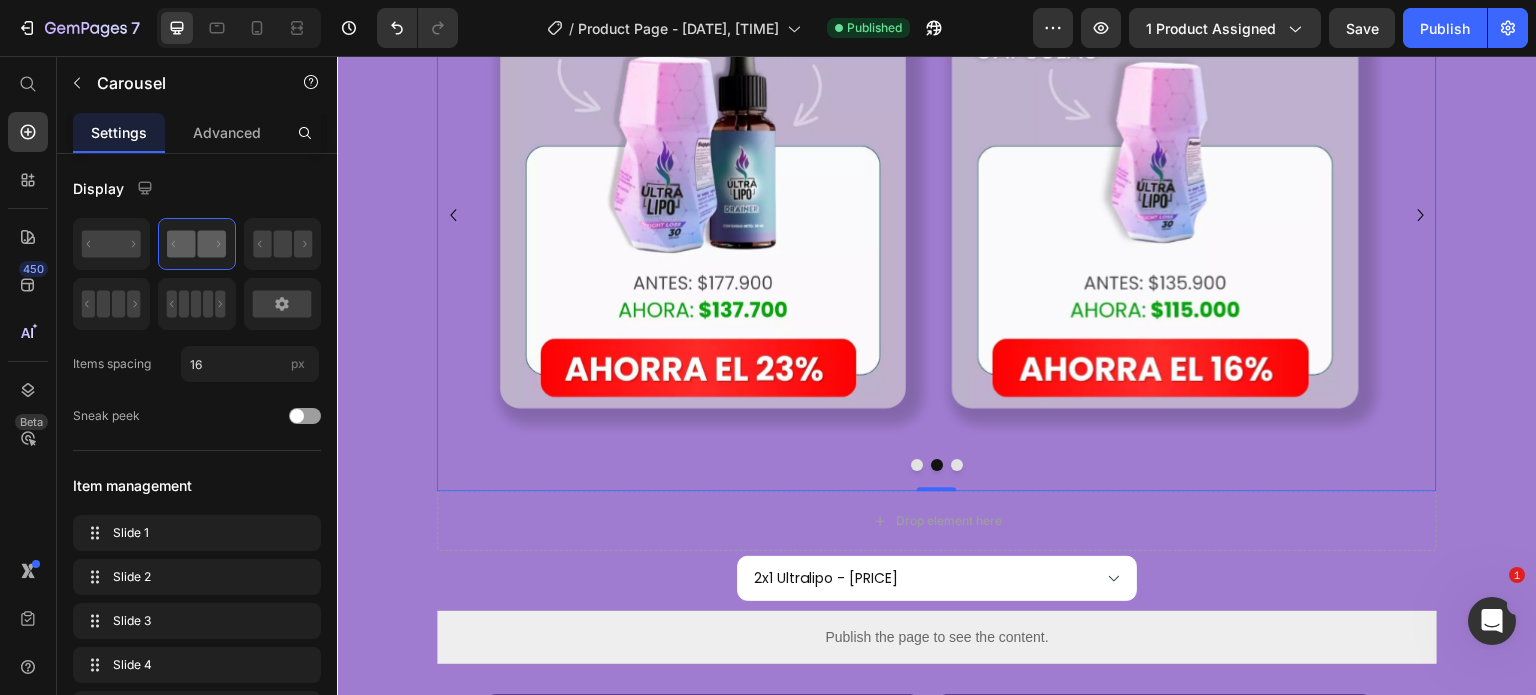 click at bounding box center (917, 465) 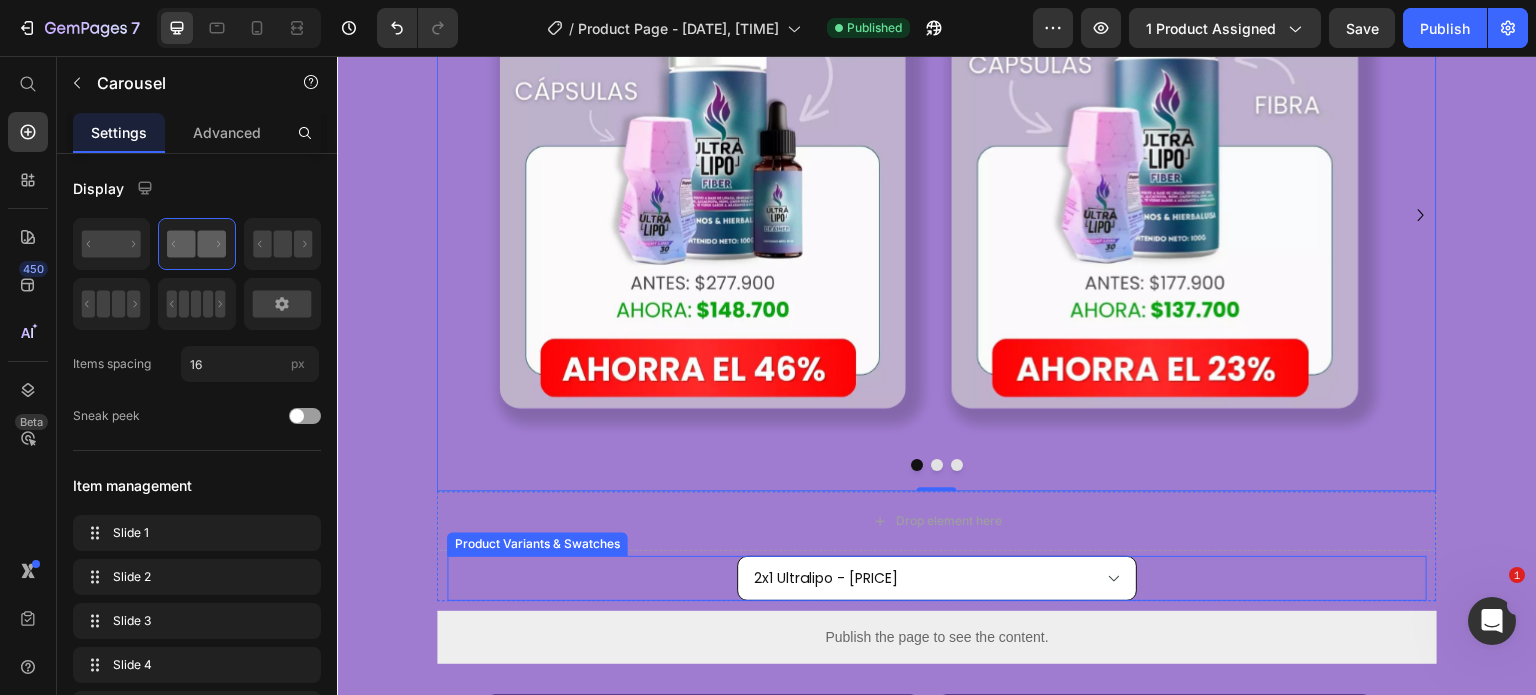 click on "2x1 Ultralipo - [PRICE]  Ultralipo - [PRICE]  Ultralipo + Drenador - [PRICE]  Ultralipo + Fibra - [PRICE]  Ultralipo + Drenador + Fibra - [PRICE]" at bounding box center [937, 578] 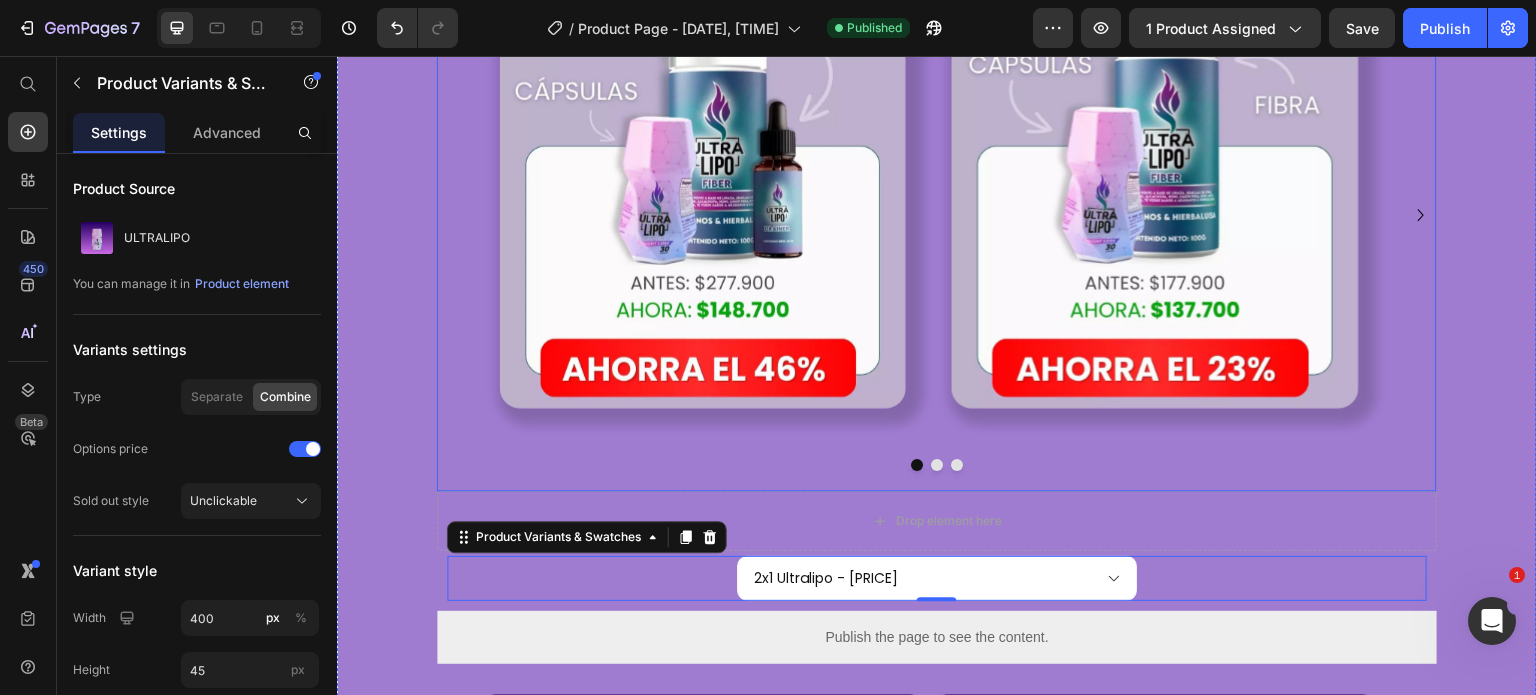 click 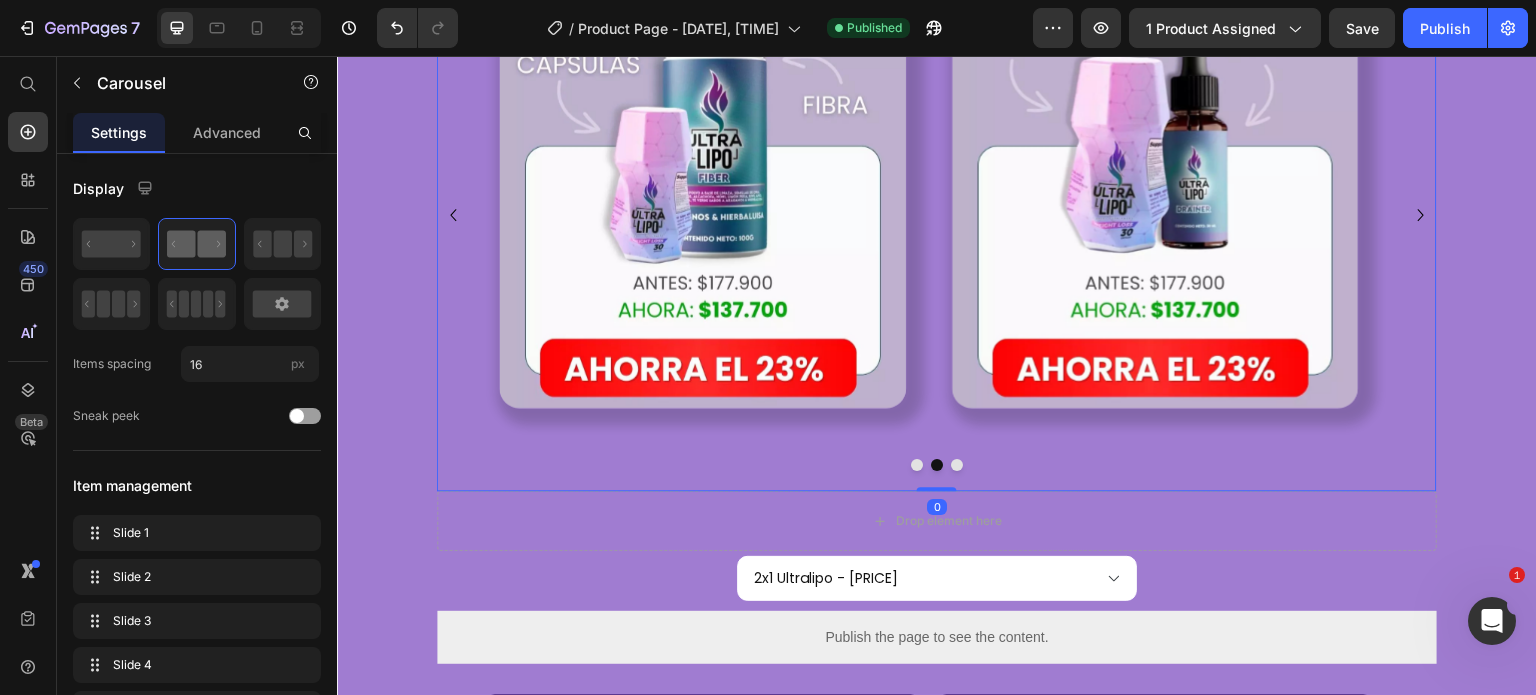 click 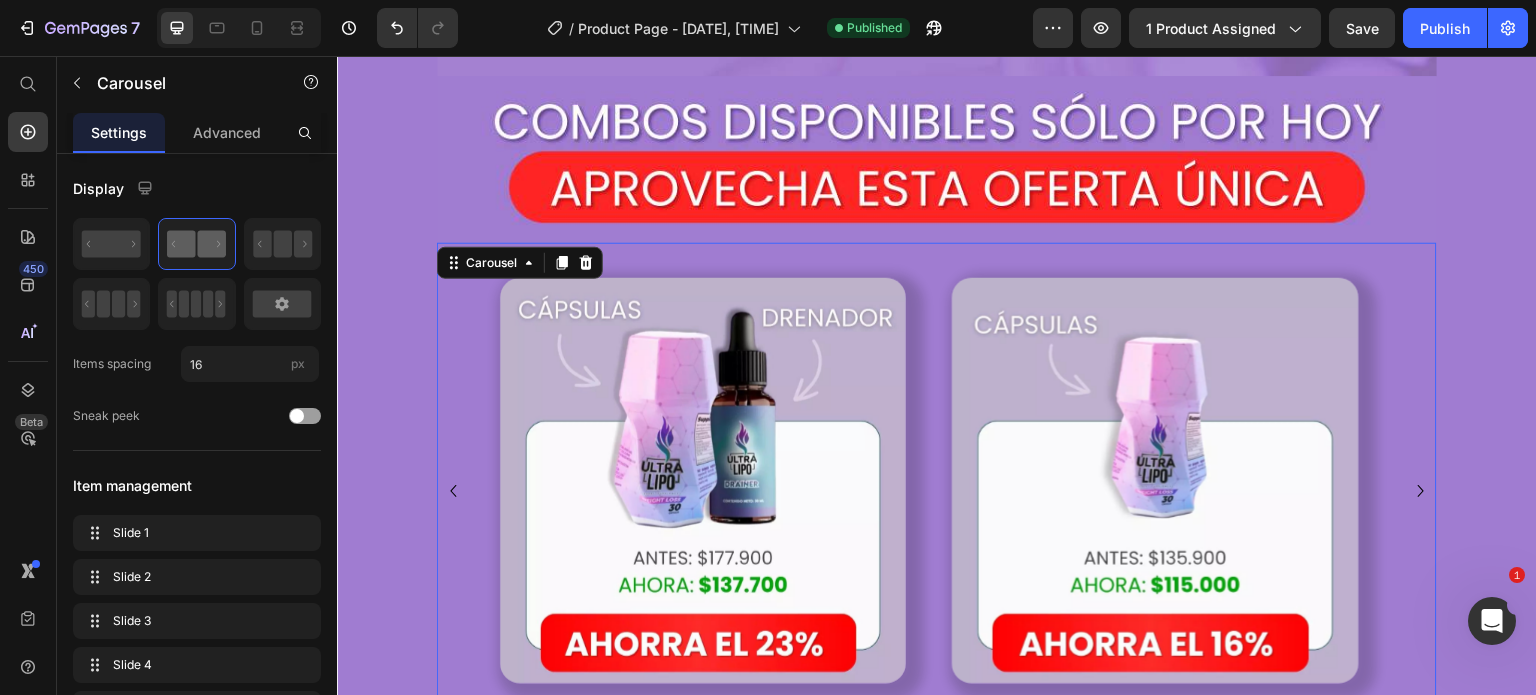 scroll, scrollTop: 1200, scrollLeft: 0, axis: vertical 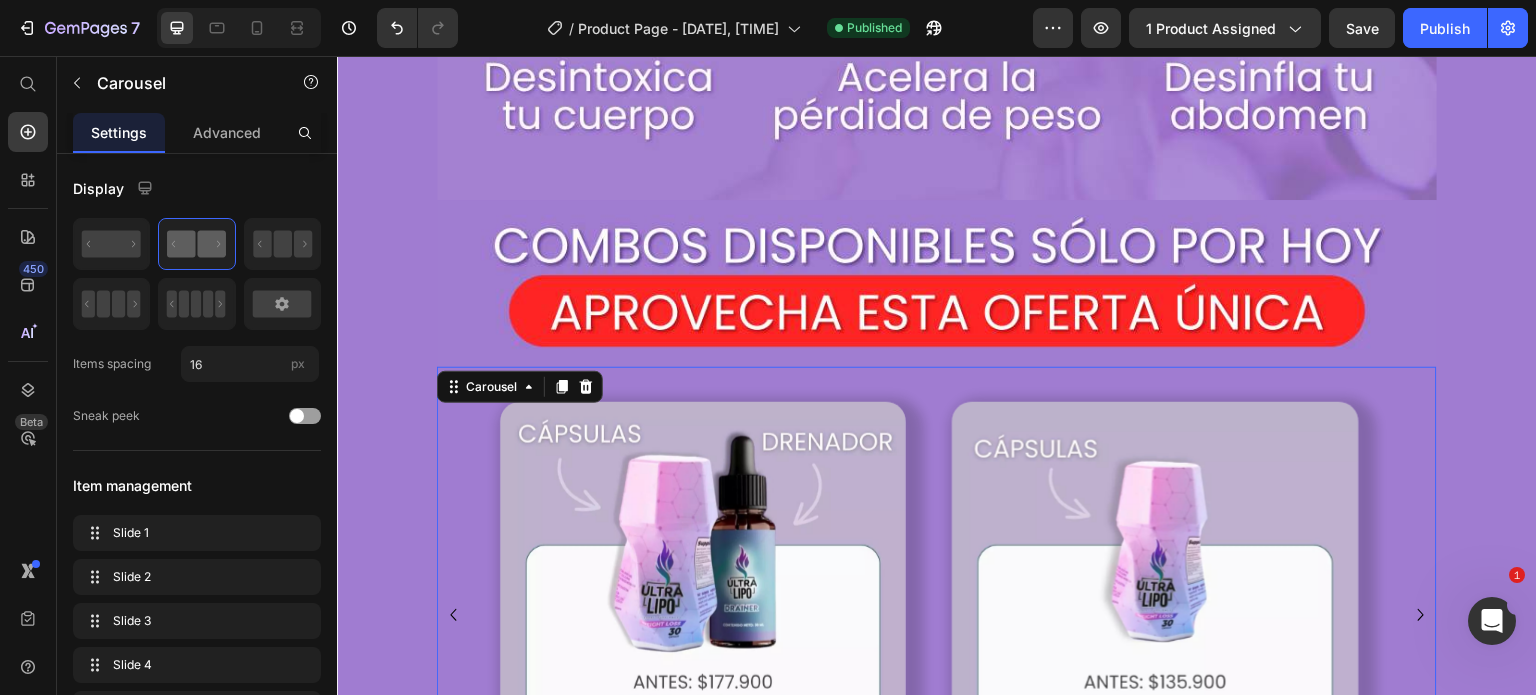 click on "Image Row Image Row Image Row Image Row Image Row
Carousel   0" at bounding box center [937, 629] 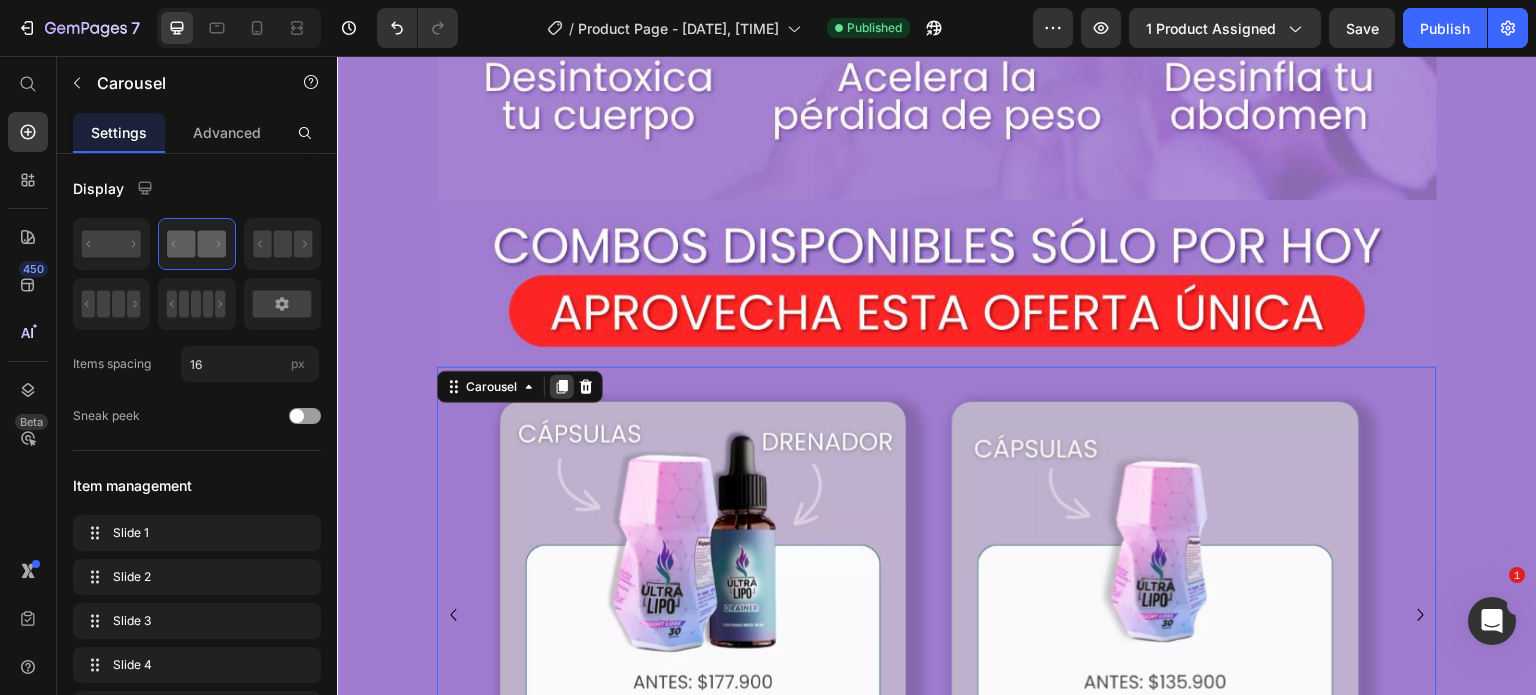 click at bounding box center (562, 387) 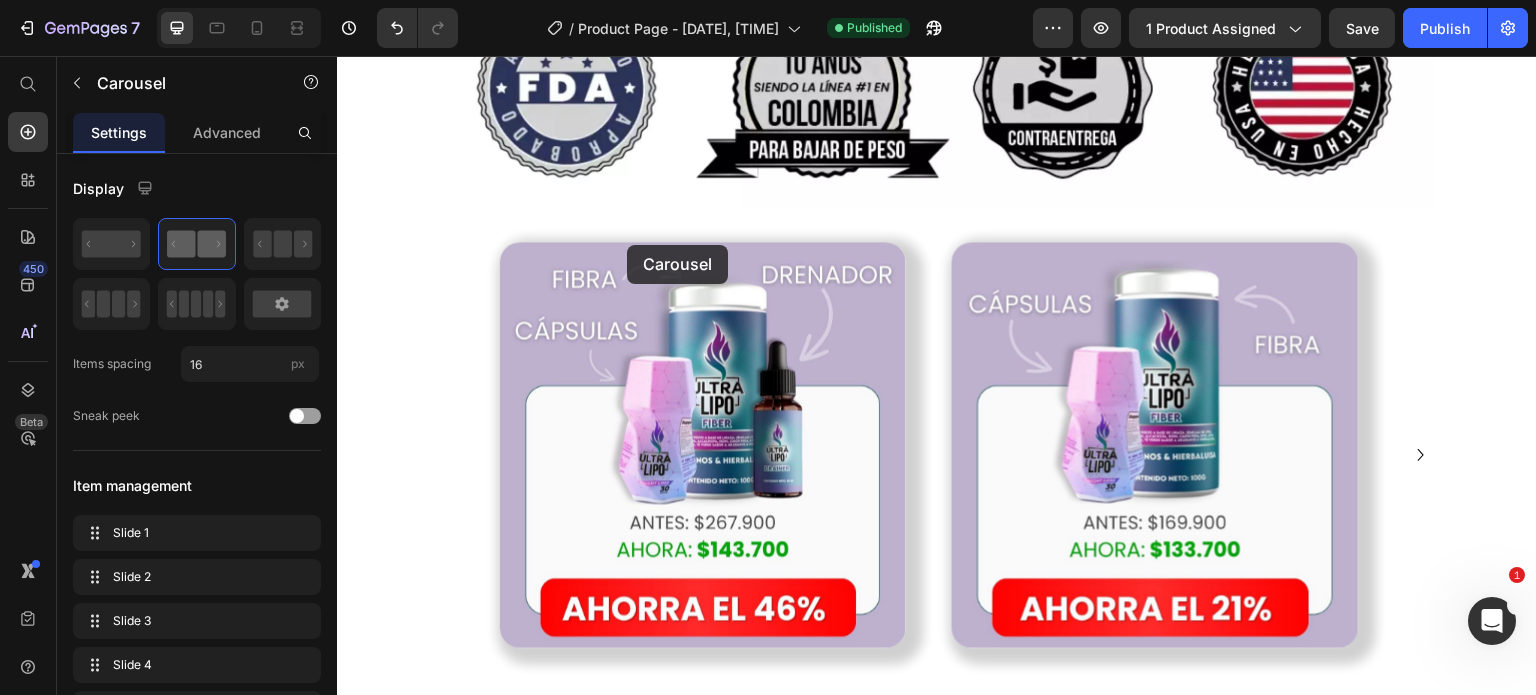 scroll, scrollTop: 6543, scrollLeft: 0, axis: vertical 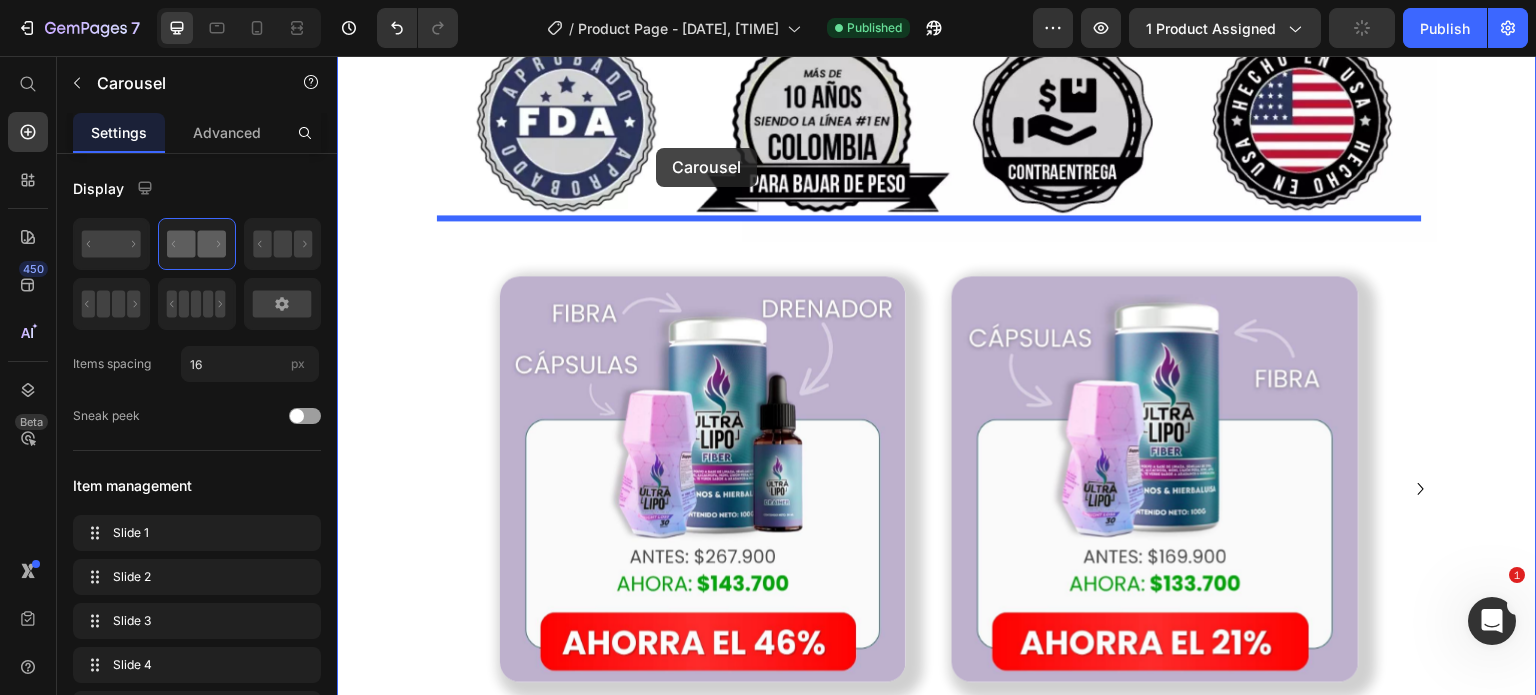 drag, startPoint x: 453, startPoint y: 139, endPoint x: 656, endPoint y: 148, distance: 203.1994 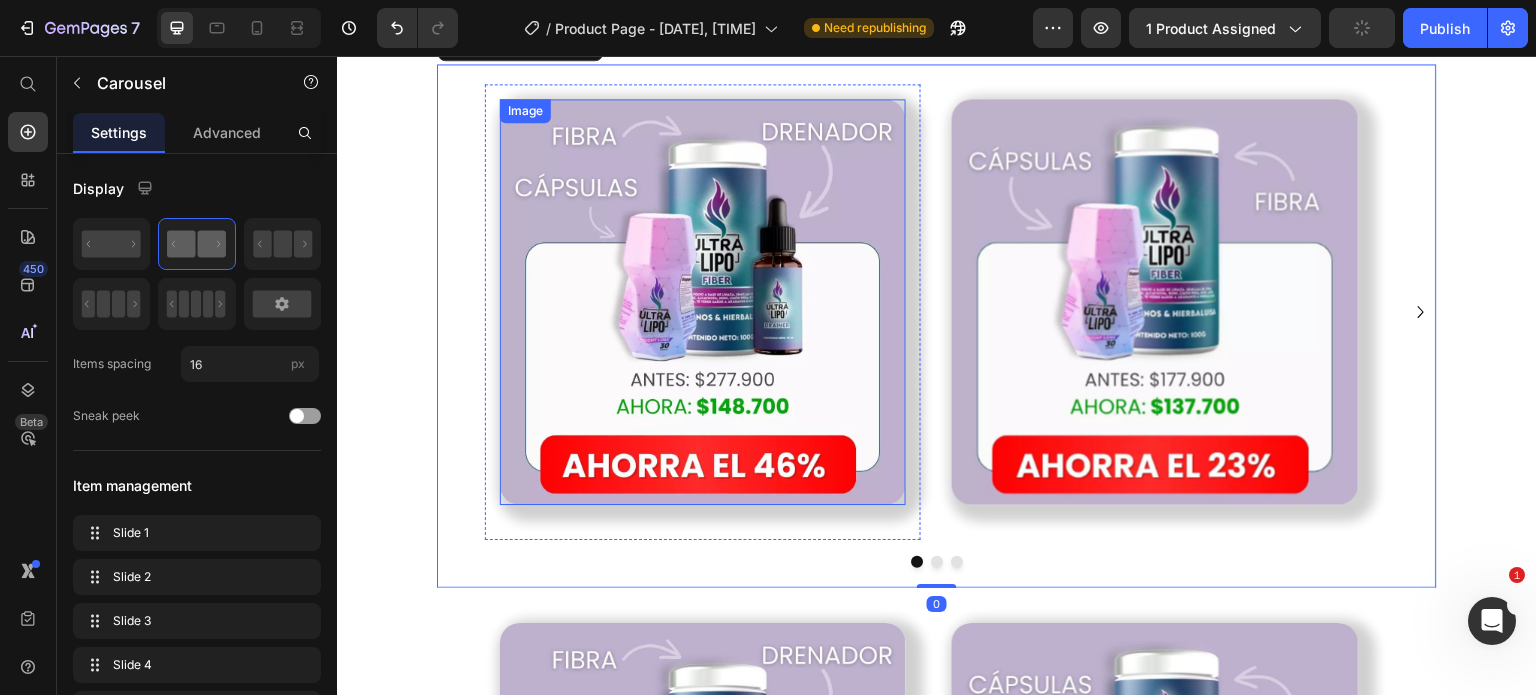 scroll, scrollTop: 6743, scrollLeft: 0, axis: vertical 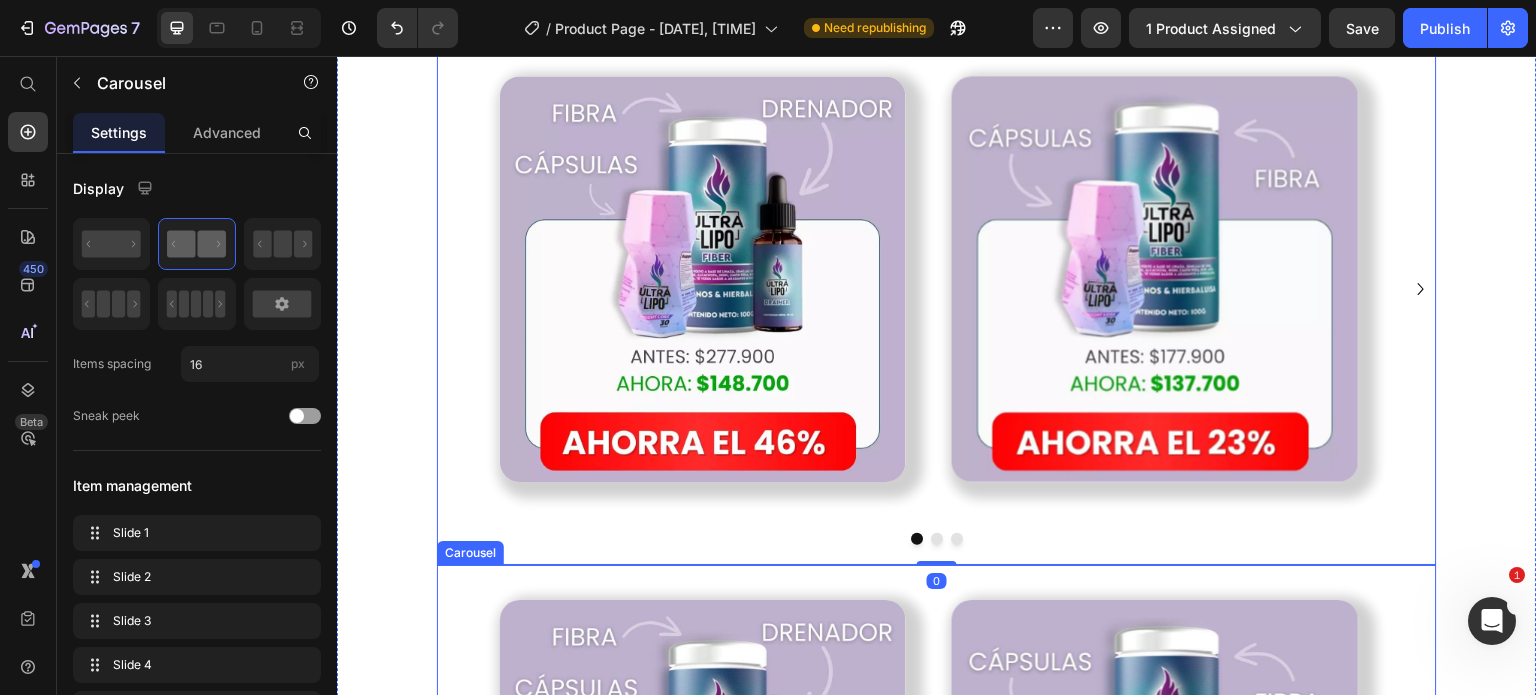 click on "Image Row Image Row Image Row Image Row" at bounding box center [937, 813] 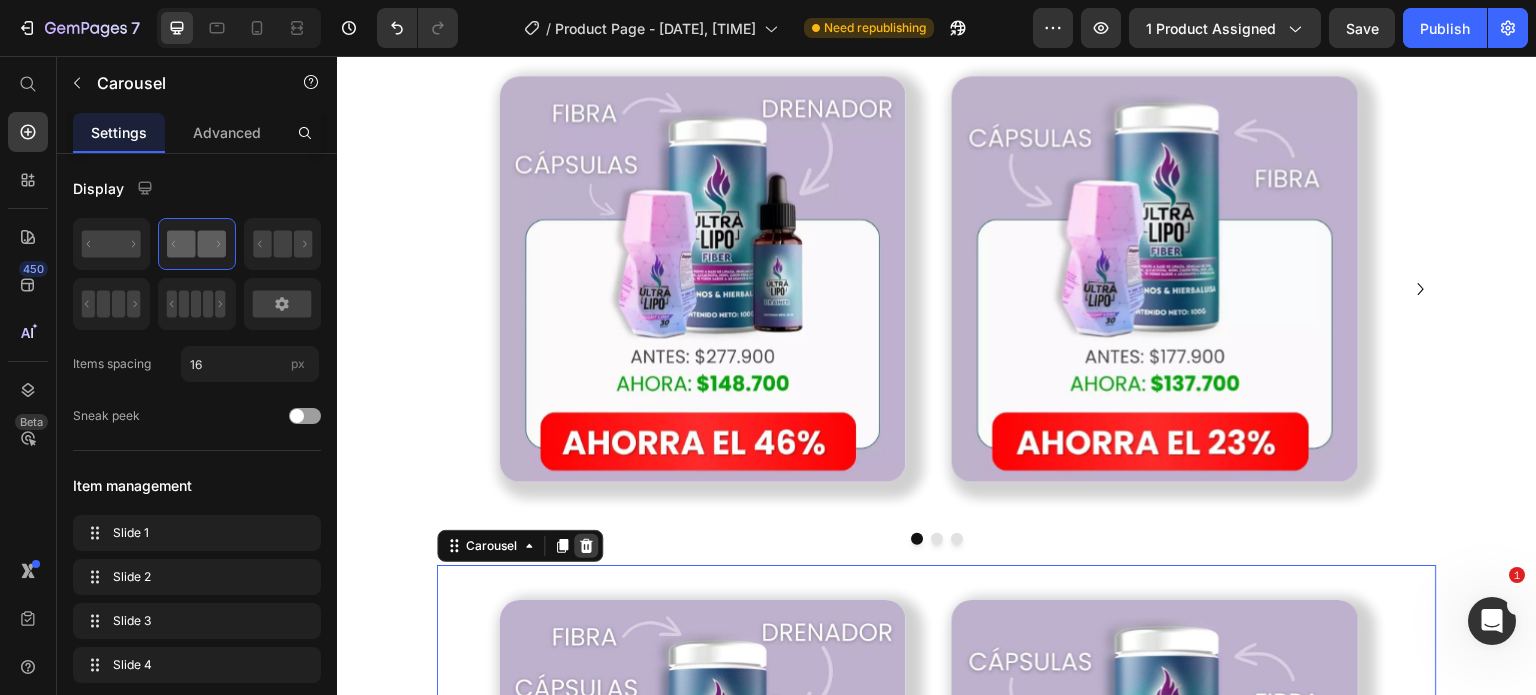 click 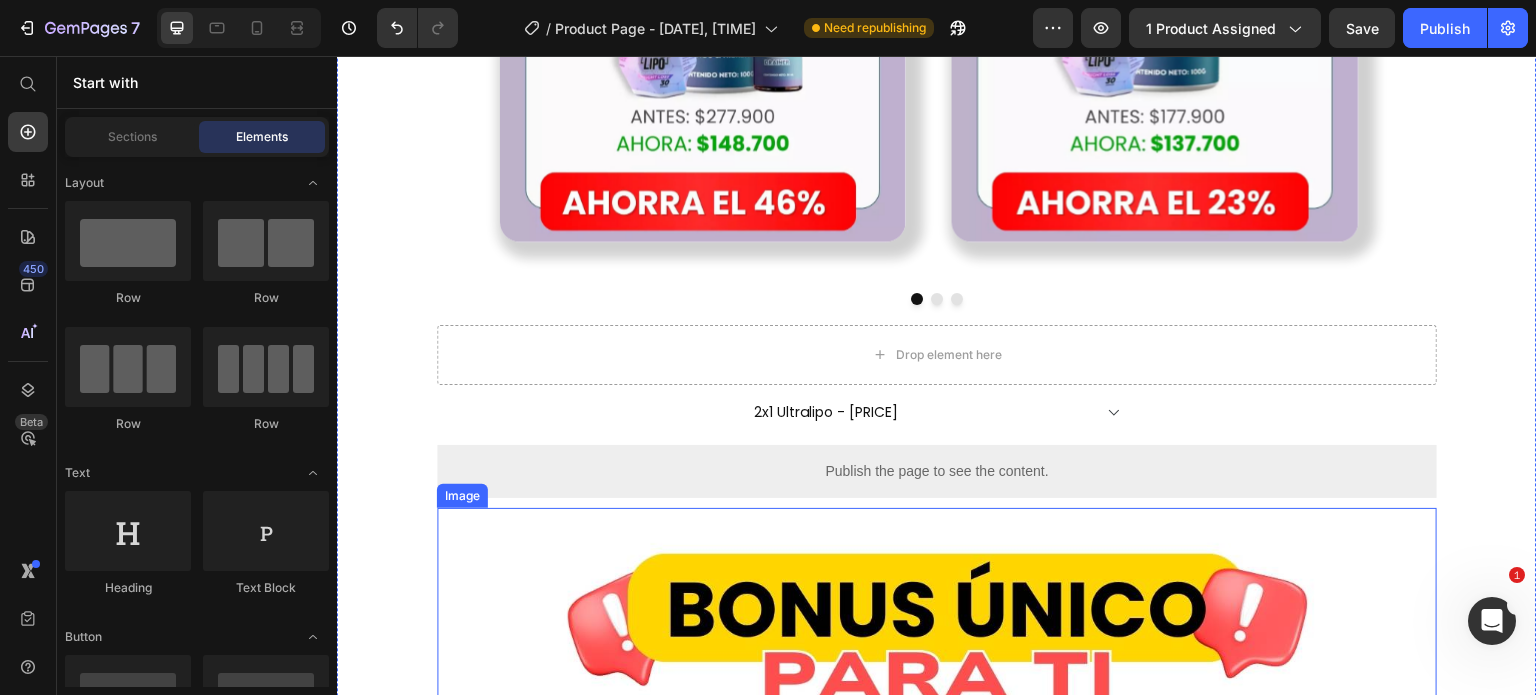 scroll, scrollTop: 7143, scrollLeft: 0, axis: vertical 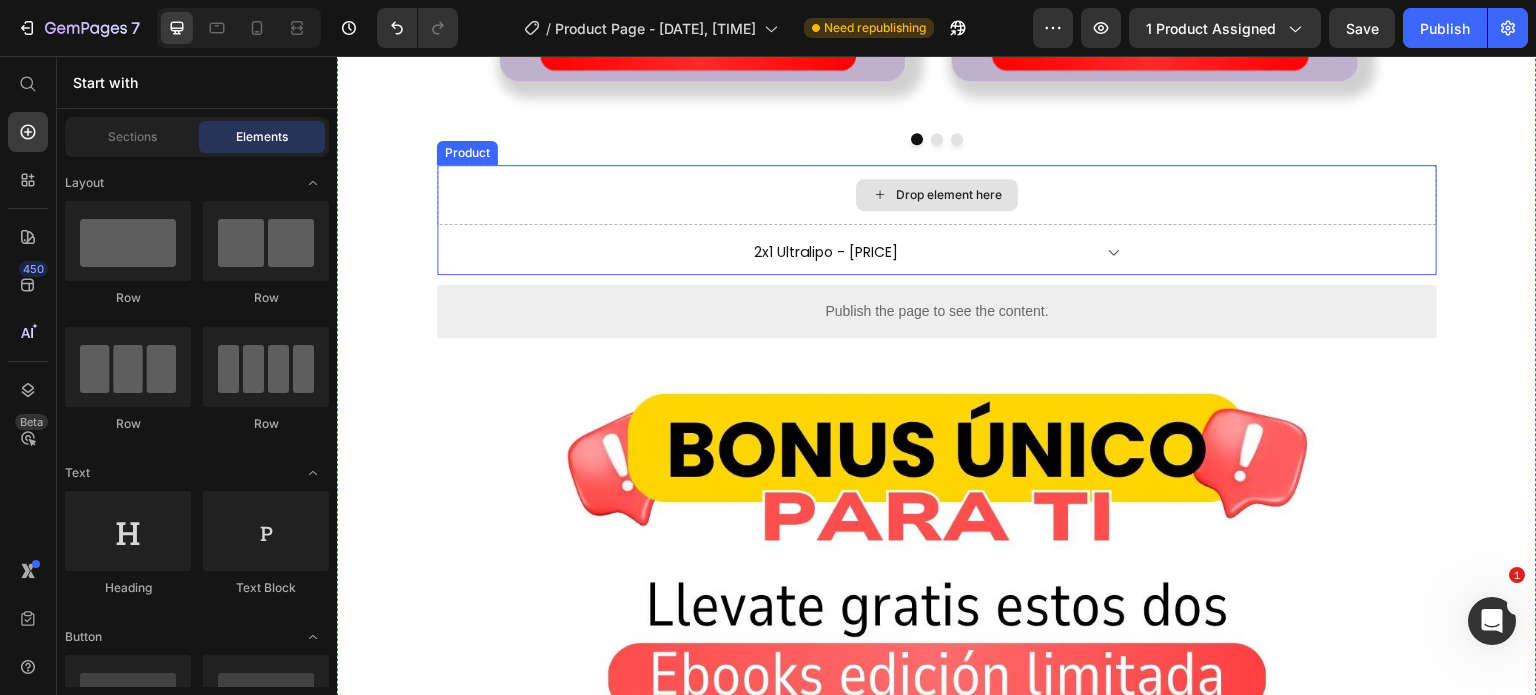 click on "Drop element here" at bounding box center [937, 195] 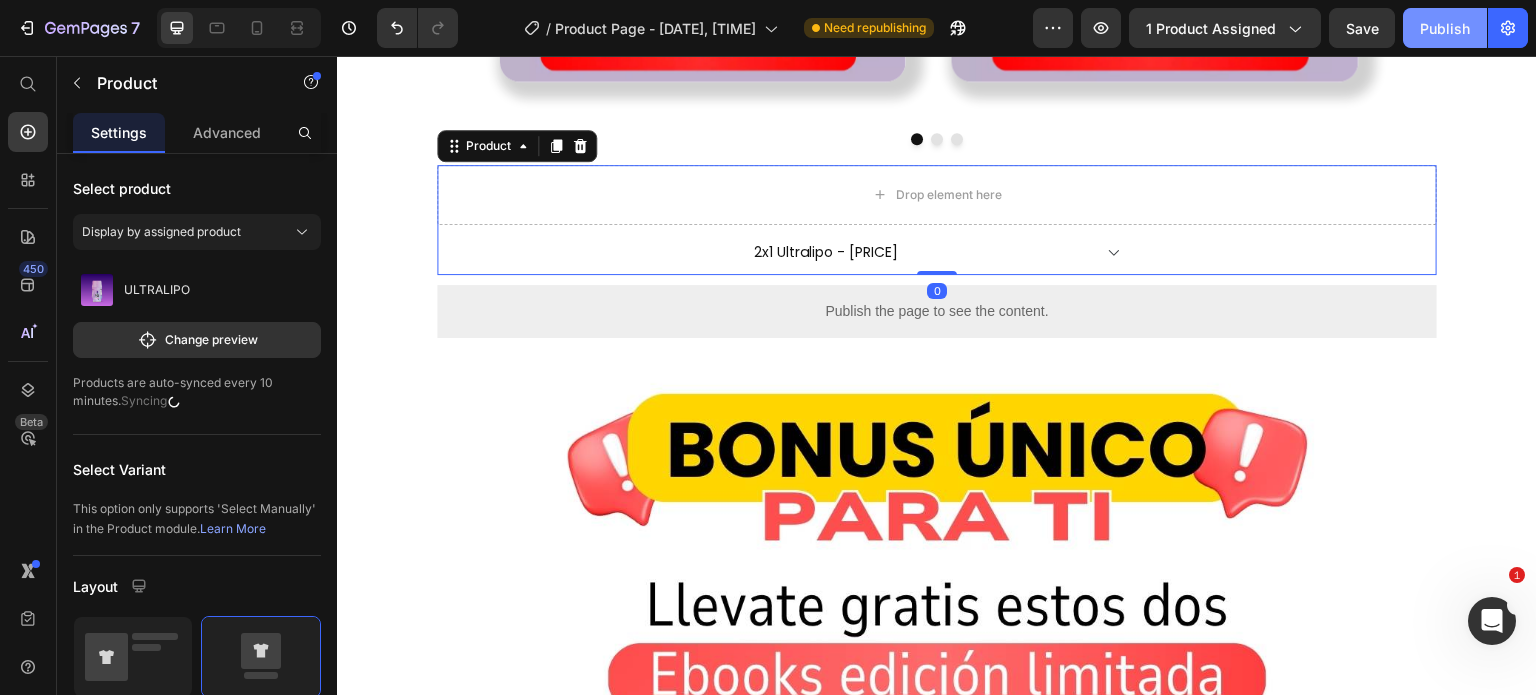 click on "Publish" at bounding box center [1445, 28] 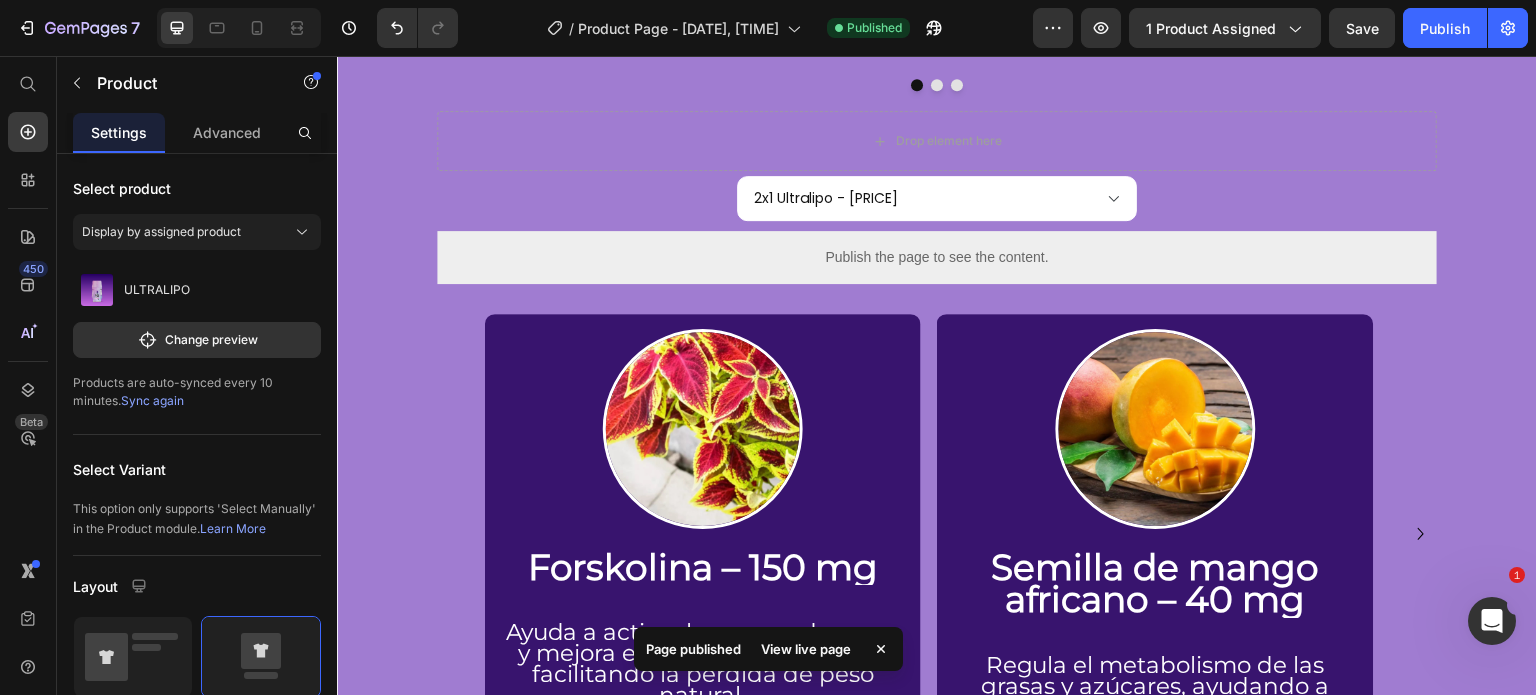 scroll, scrollTop: 1904, scrollLeft: 0, axis: vertical 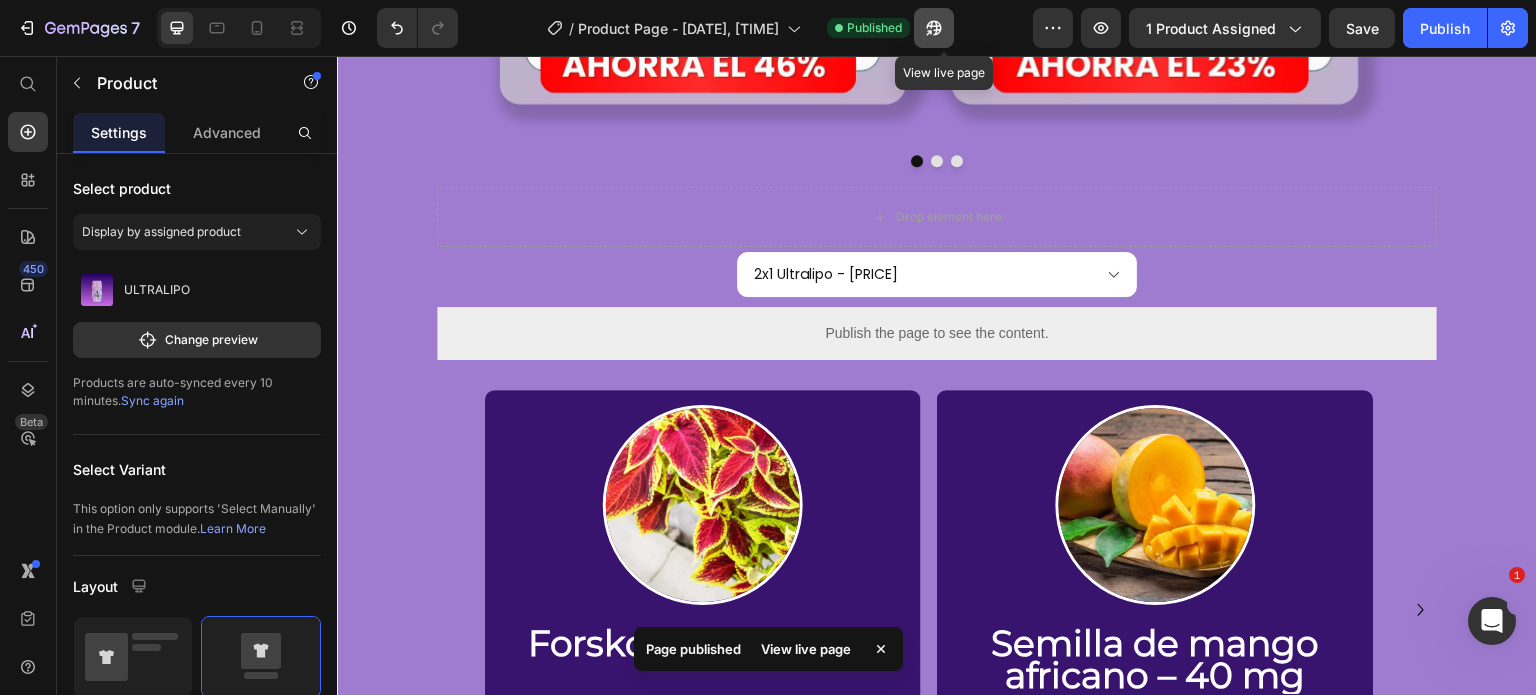 click 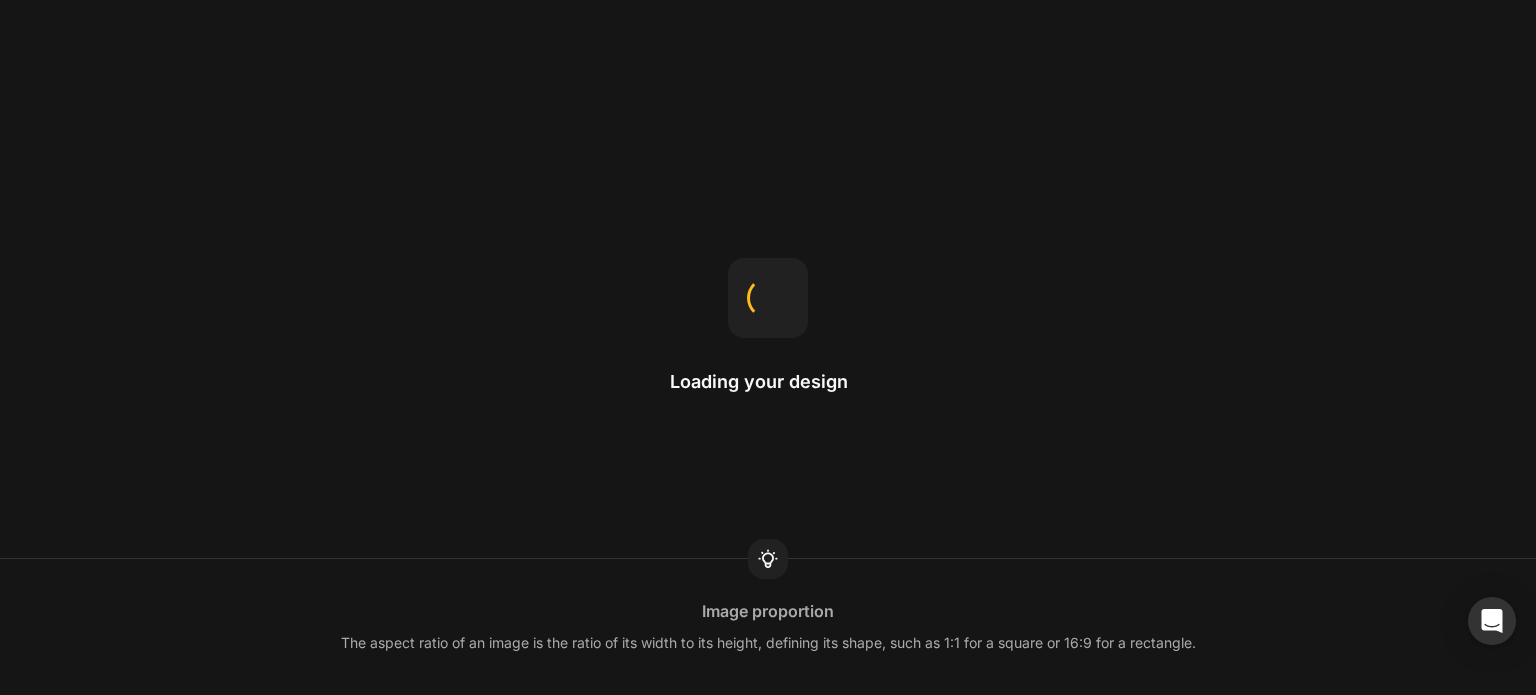 scroll, scrollTop: 0, scrollLeft: 0, axis: both 